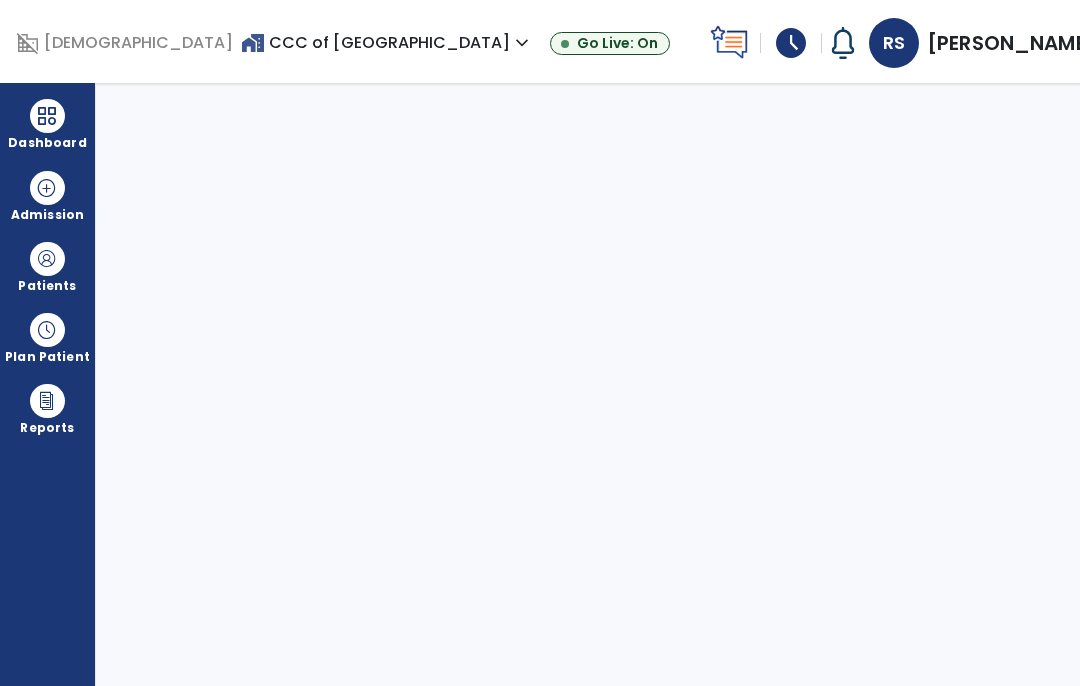 scroll, scrollTop: 0, scrollLeft: 0, axis: both 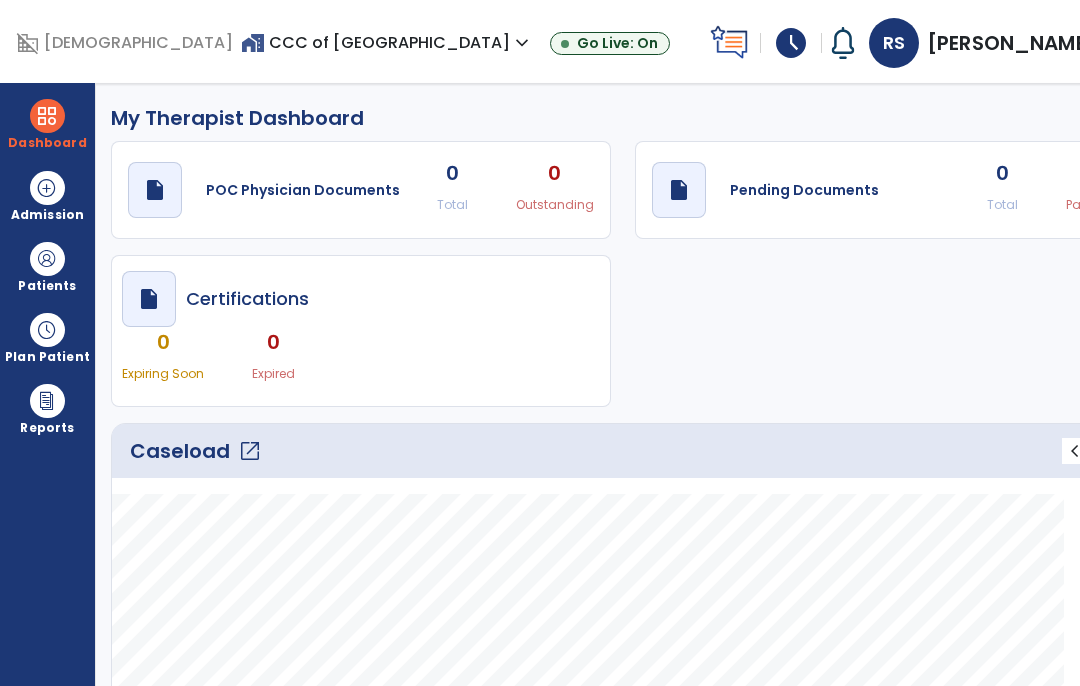 click on "open_in_new" 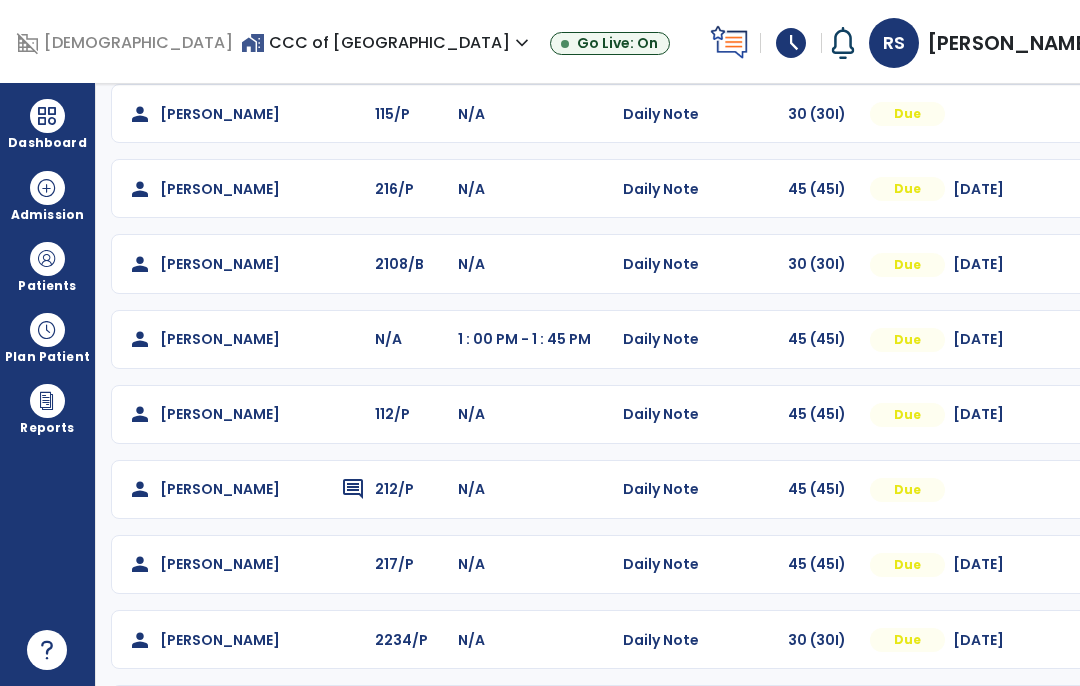 scroll, scrollTop: 424, scrollLeft: 0, axis: vertical 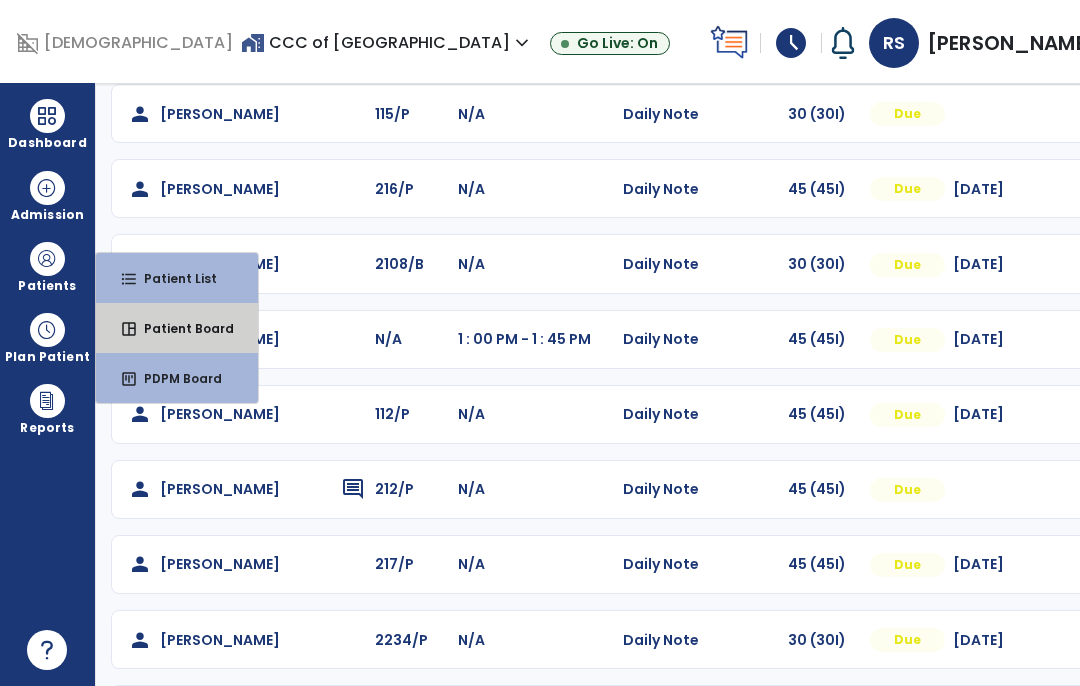 click on "space_dashboard  Patient Board" at bounding box center [177, 328] 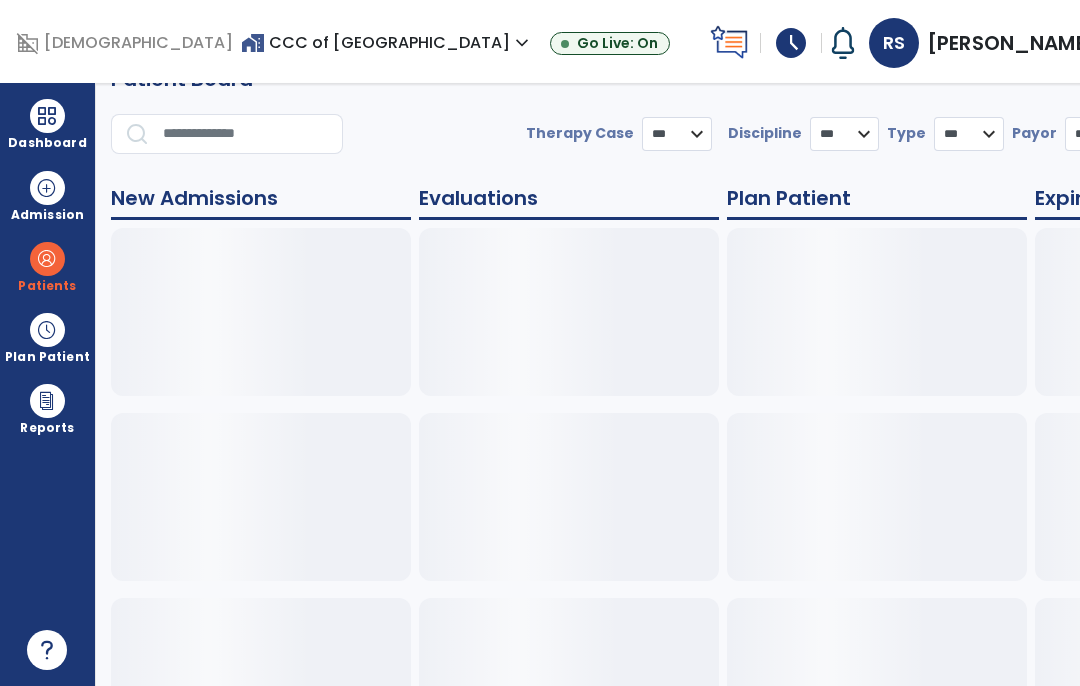 scroll, scrollTop: 39, scrollLeft: 0, axis: vertical 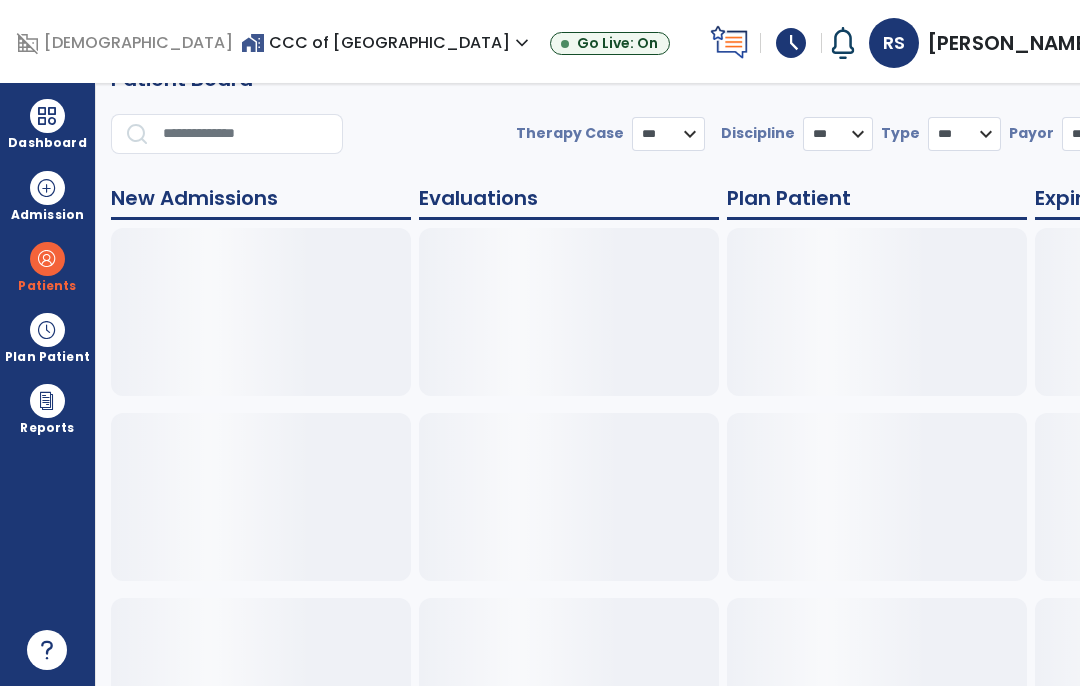 select on "***" 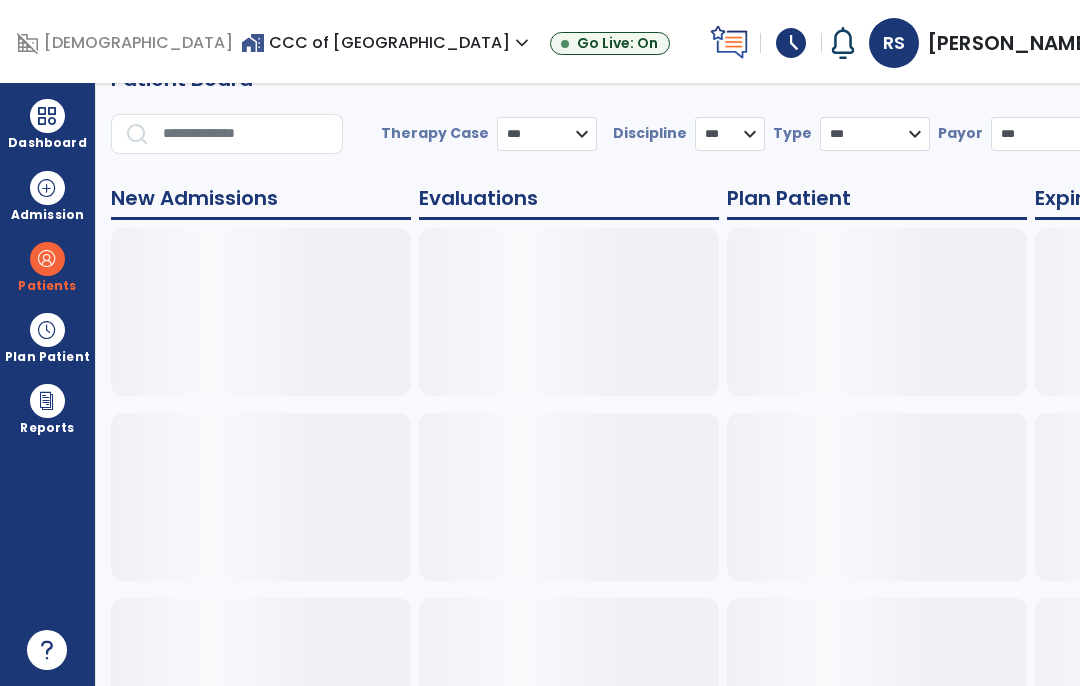 click at bounding box center (47, 330) 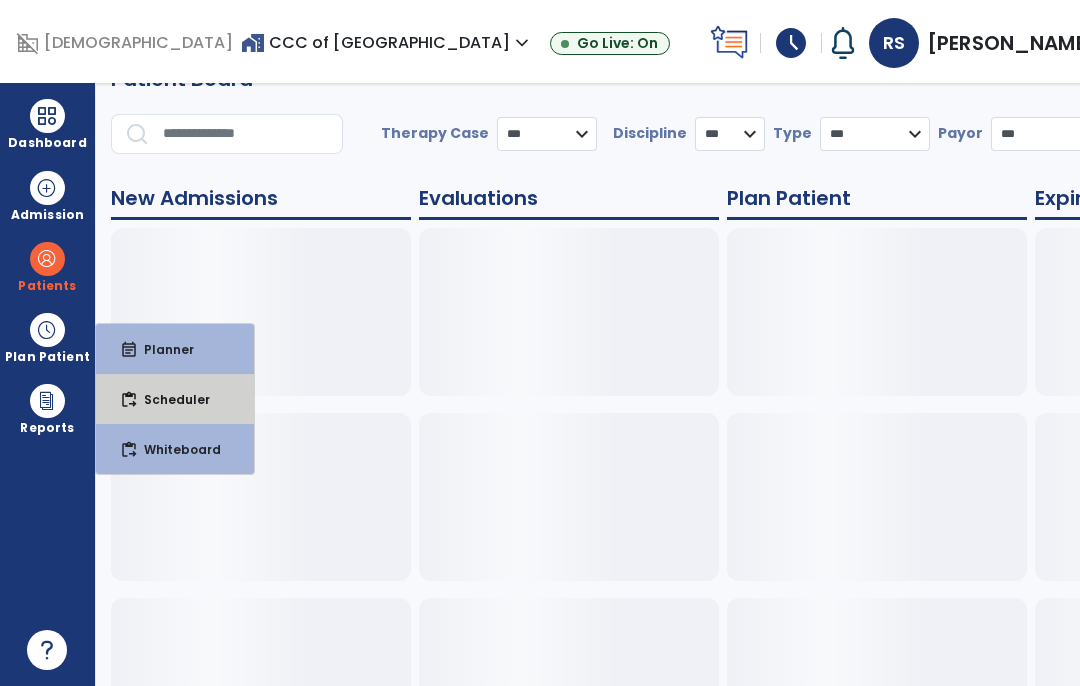 click on "Scheduler" at bounding box center (169, 399) 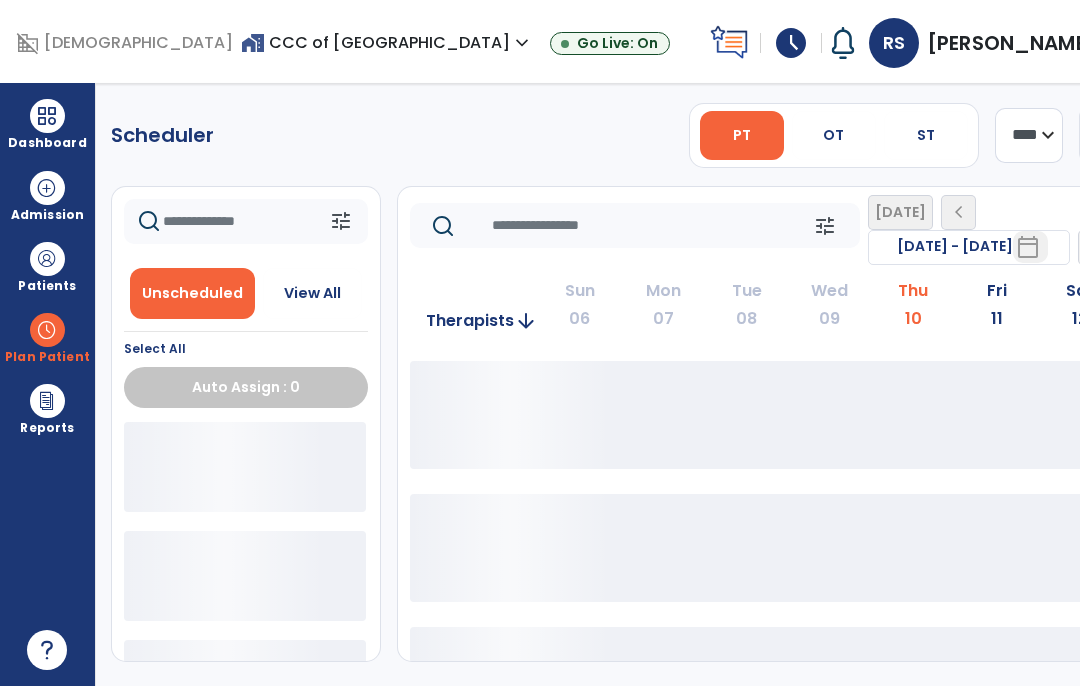 scroll, scrollTop: 0, scrollLeft: 0, axis: both 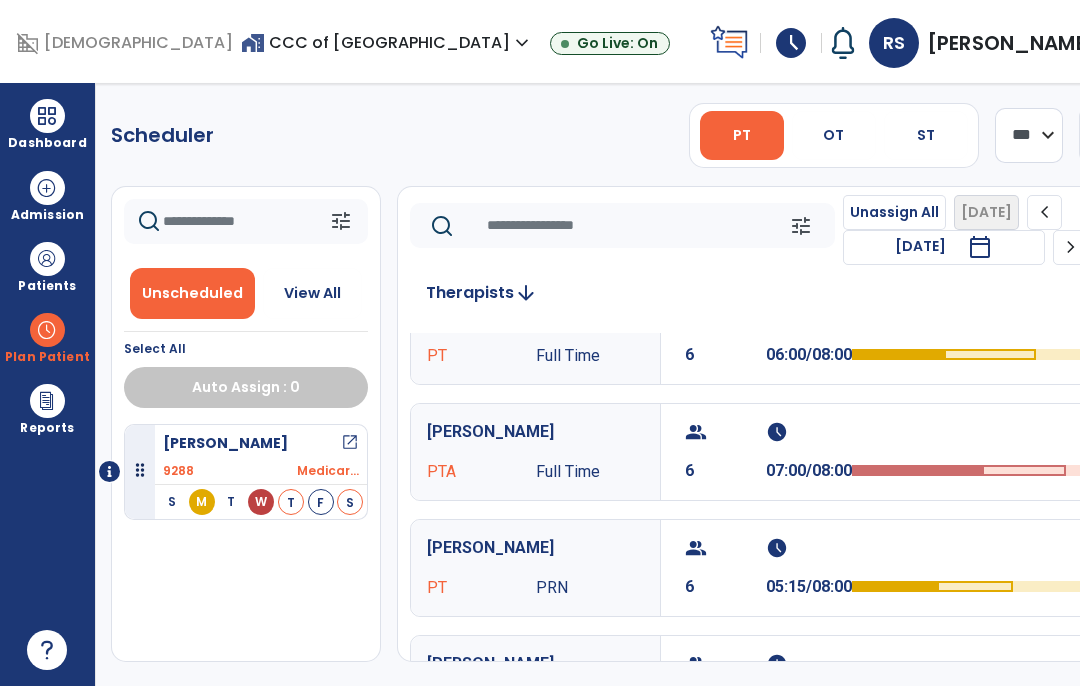 click on "[PERSON_NAME]" at bounding box center [535, 664] 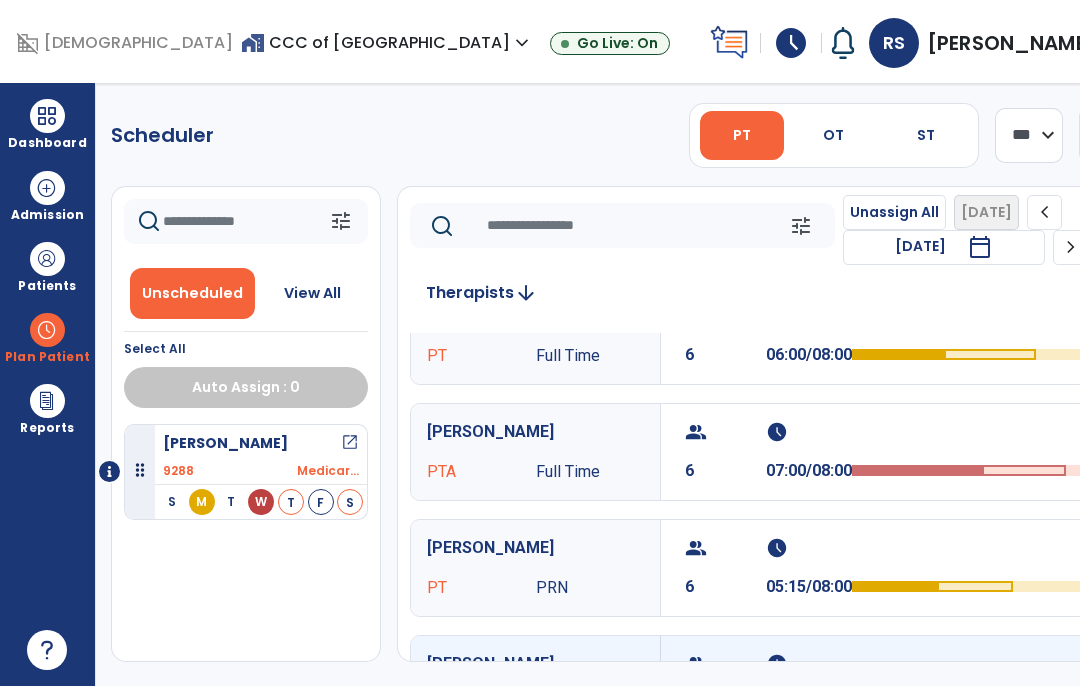 click on "[PERSON_NAME] PT Full Time" at bounding box center (535, 684) 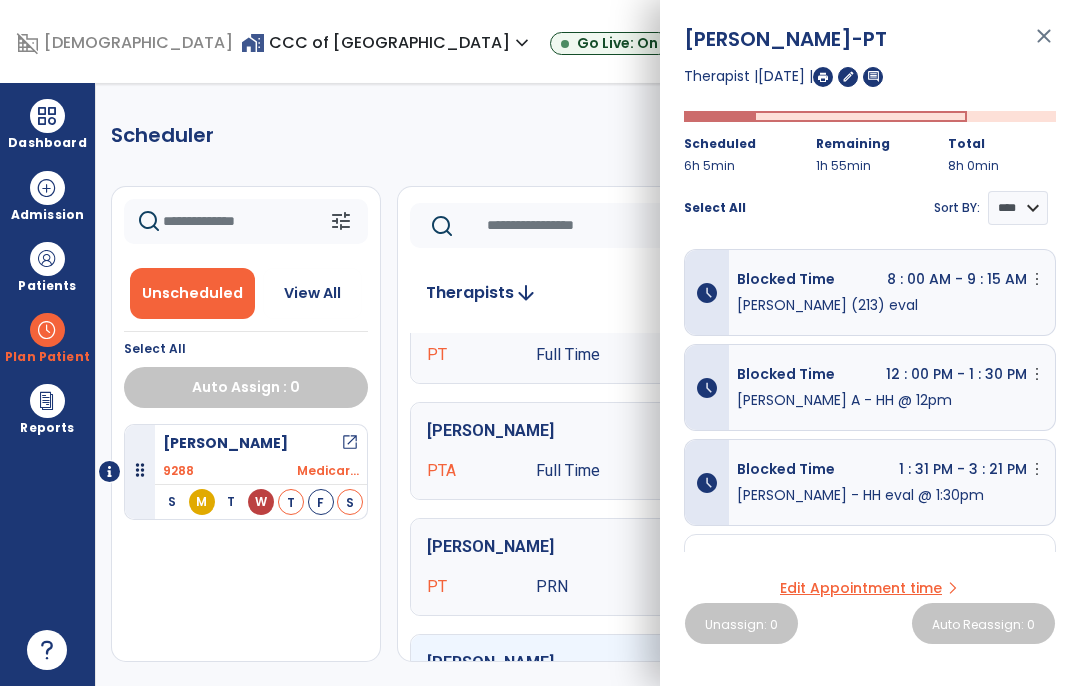scroll, scrollTop: 394, scrollLeft: 0, axis: vertical 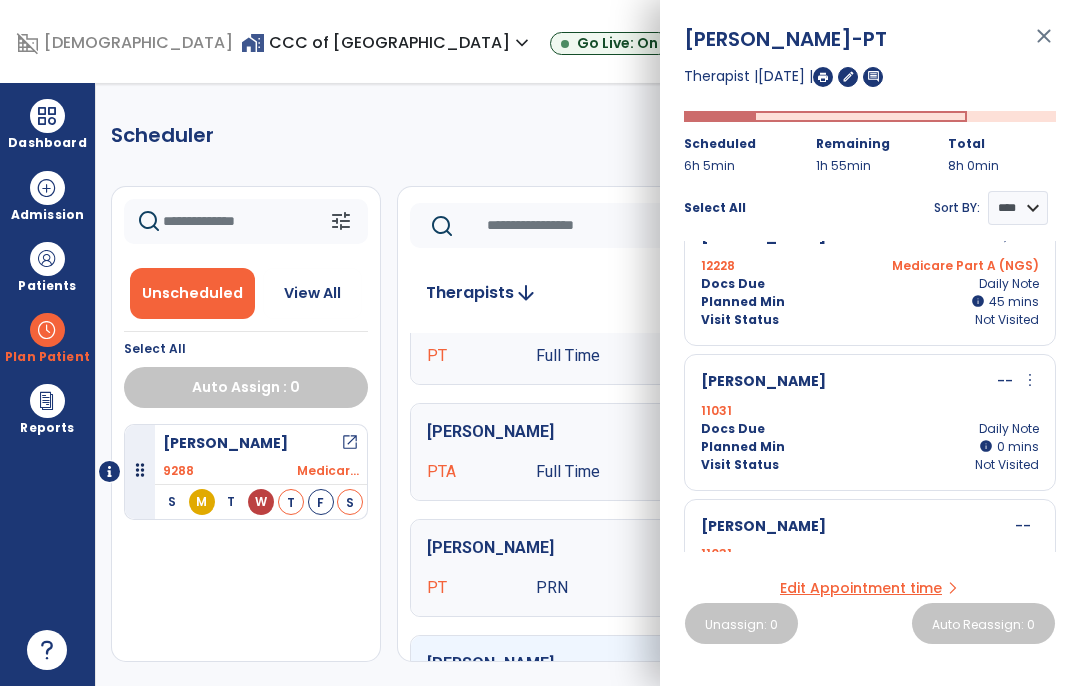 click on "[PERSON_NAME]" at bounding box center [535, 548] 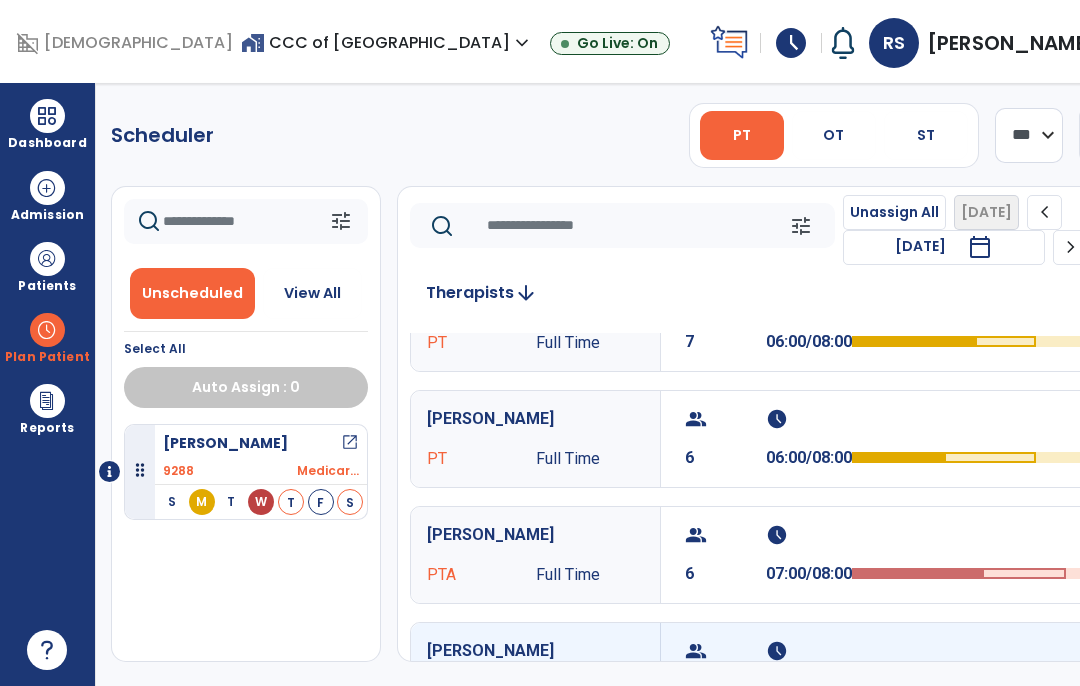 scroll, scrollTop: 290, scrollLeft: 0, axis: vertical 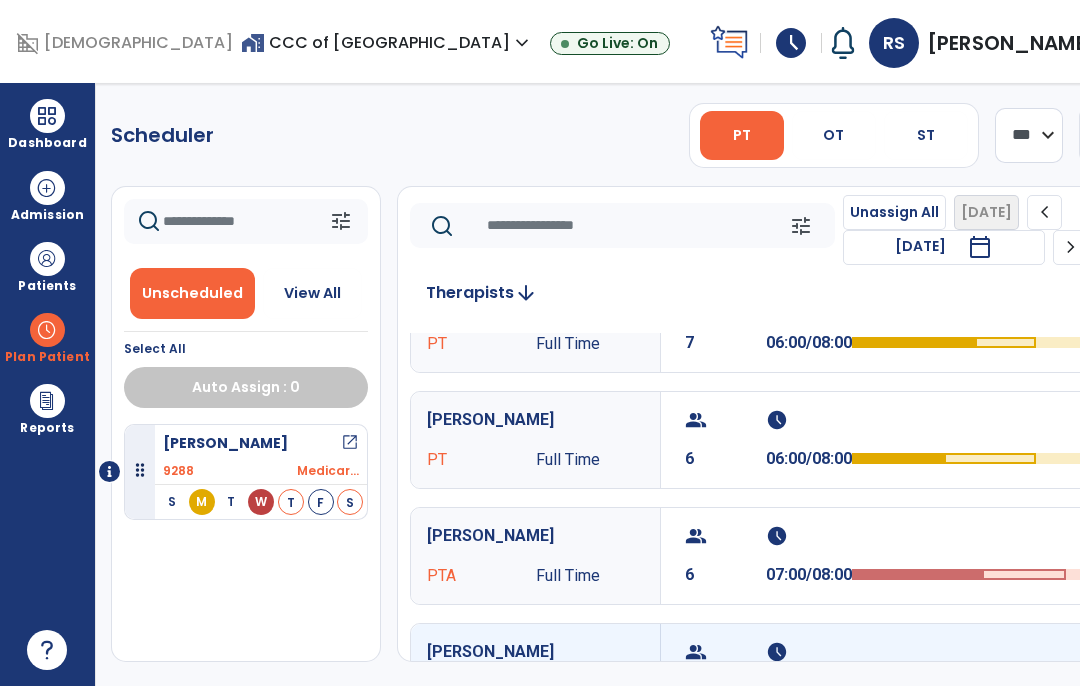 click on "[PERSON_NAME]" at bounding box center (535, 420) 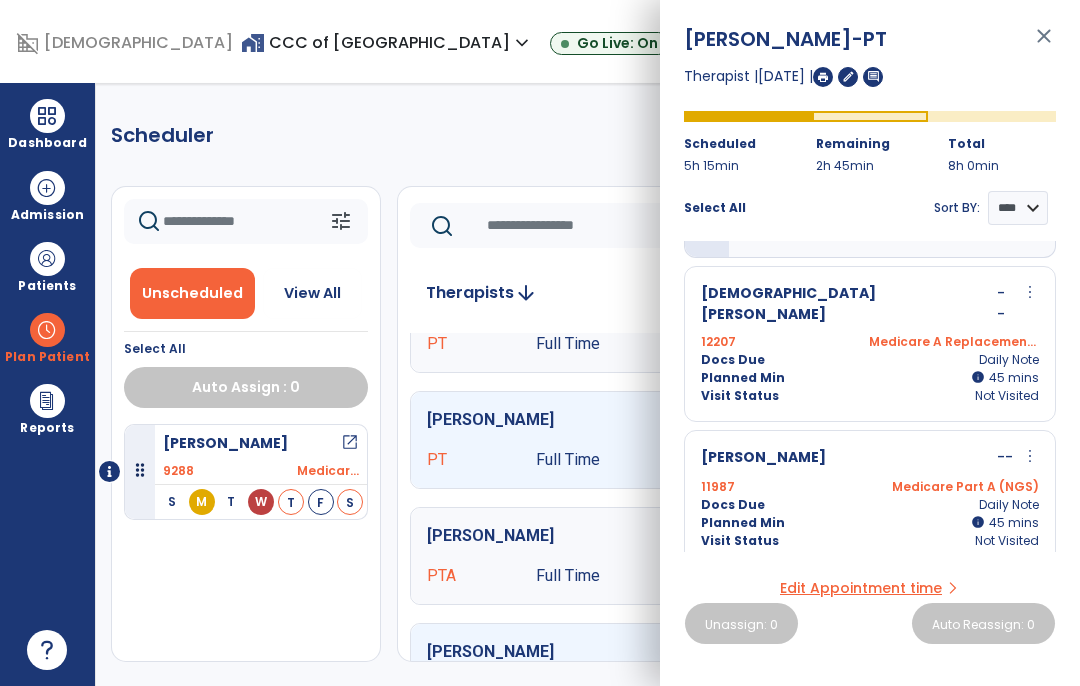 scroll, scrollTop: 84, scrollLeft: 0, axis: vertical 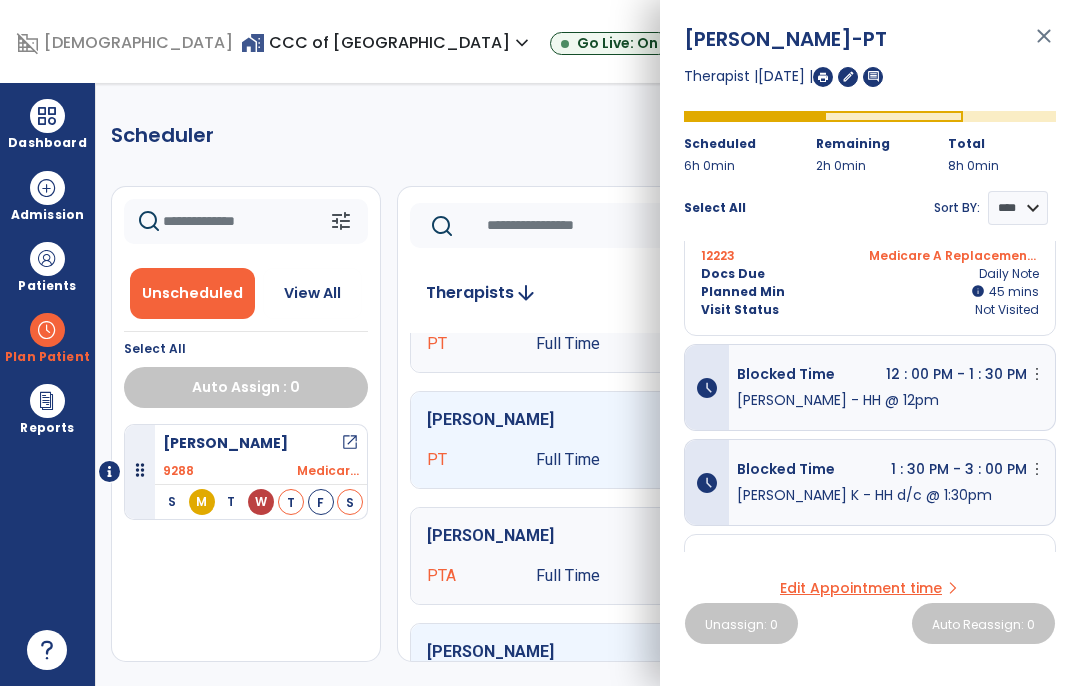 click on "close" at bounding box center (1044, 45) 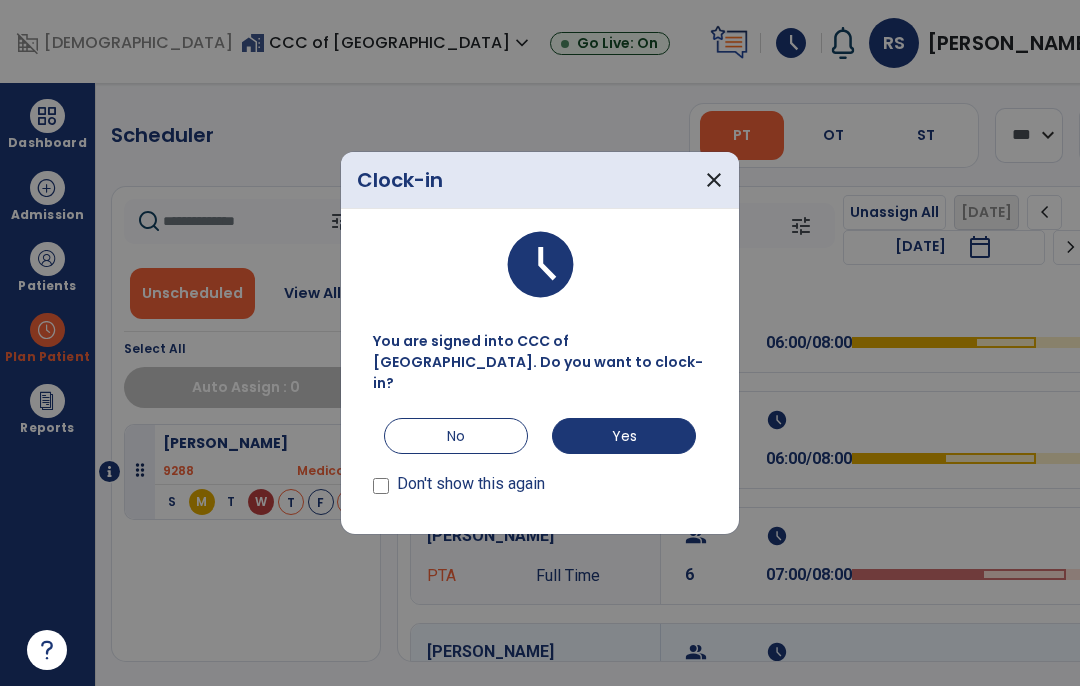 click on "Yes" at bounding box center (624, 436) 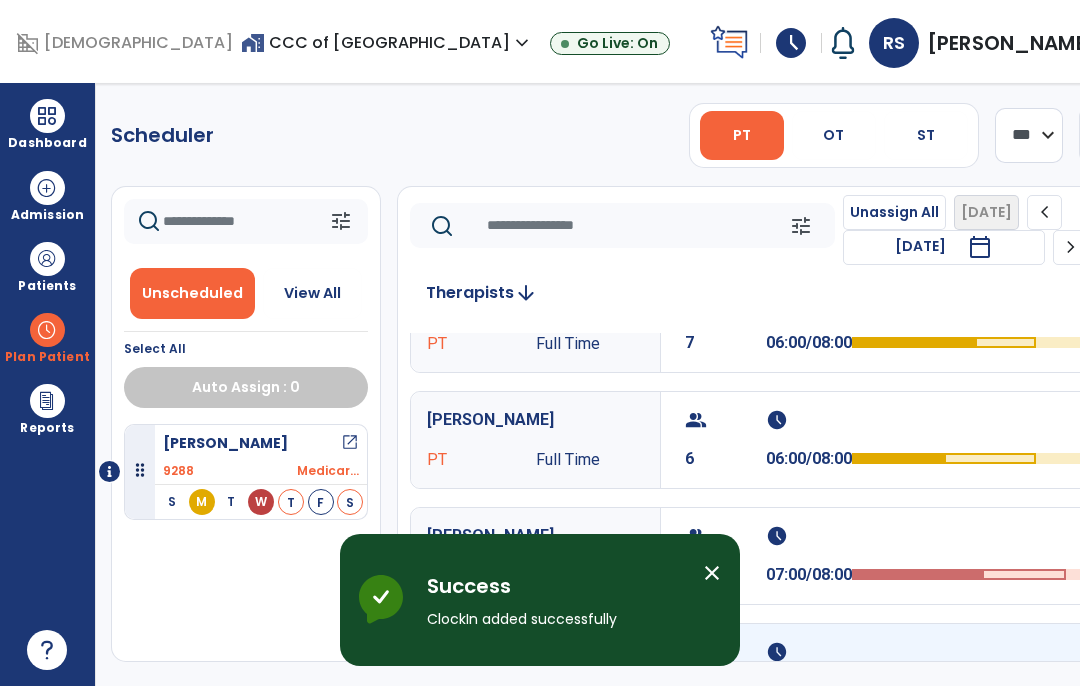 click at bounding box center (47, 116) 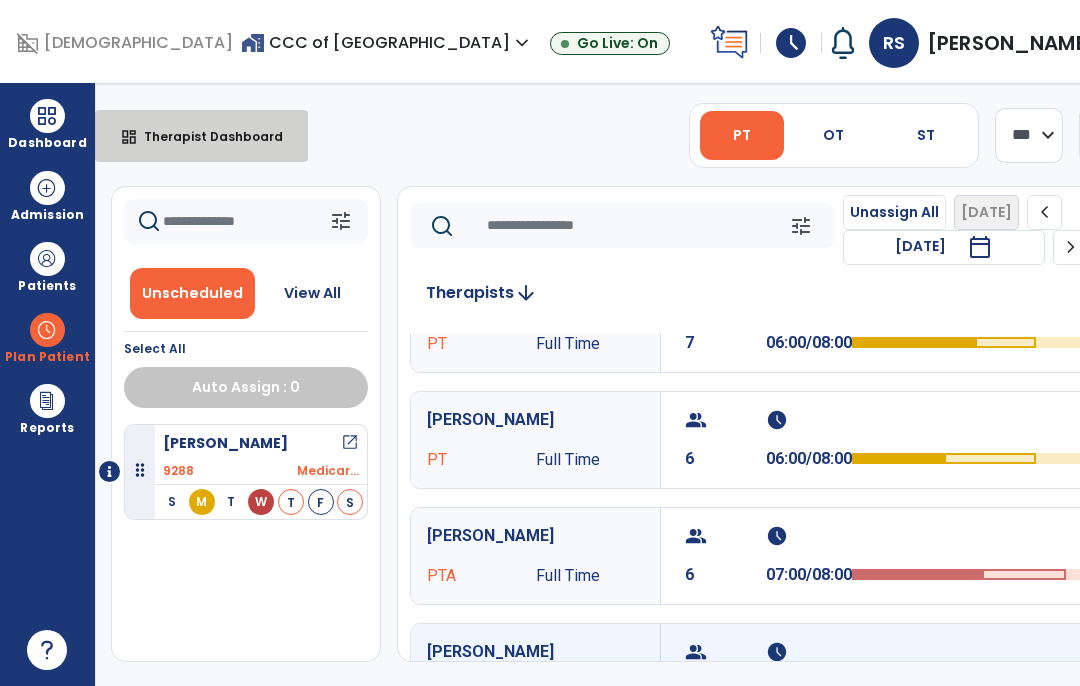 click on "Therapist Dashboard" at bounding box center (205, 136) 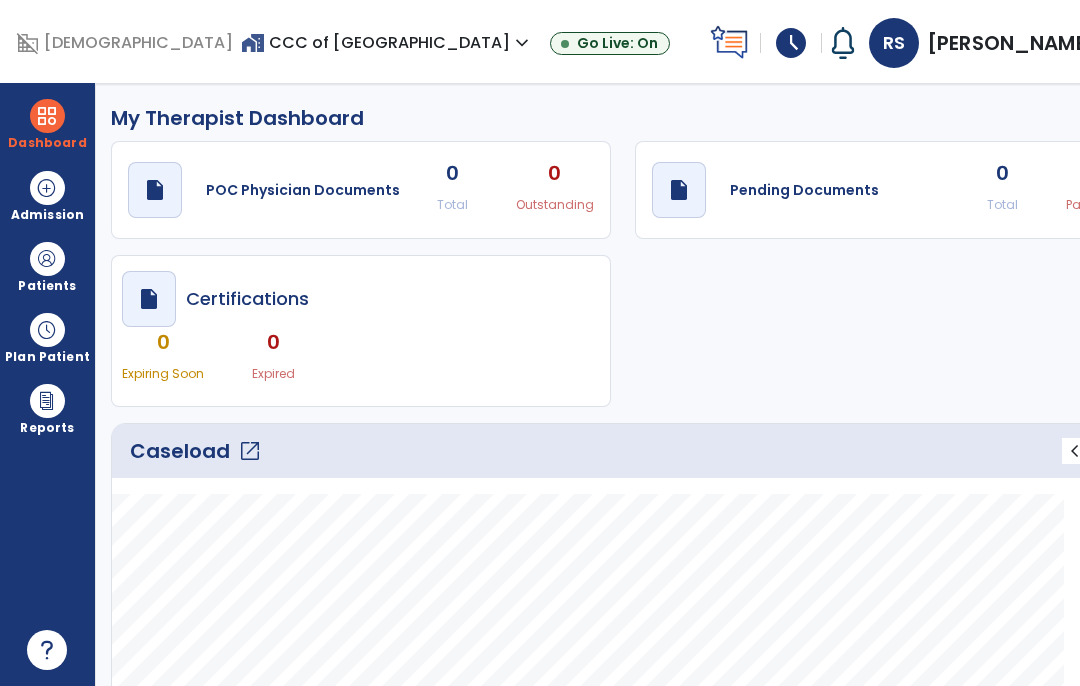 click on "open_in_new" 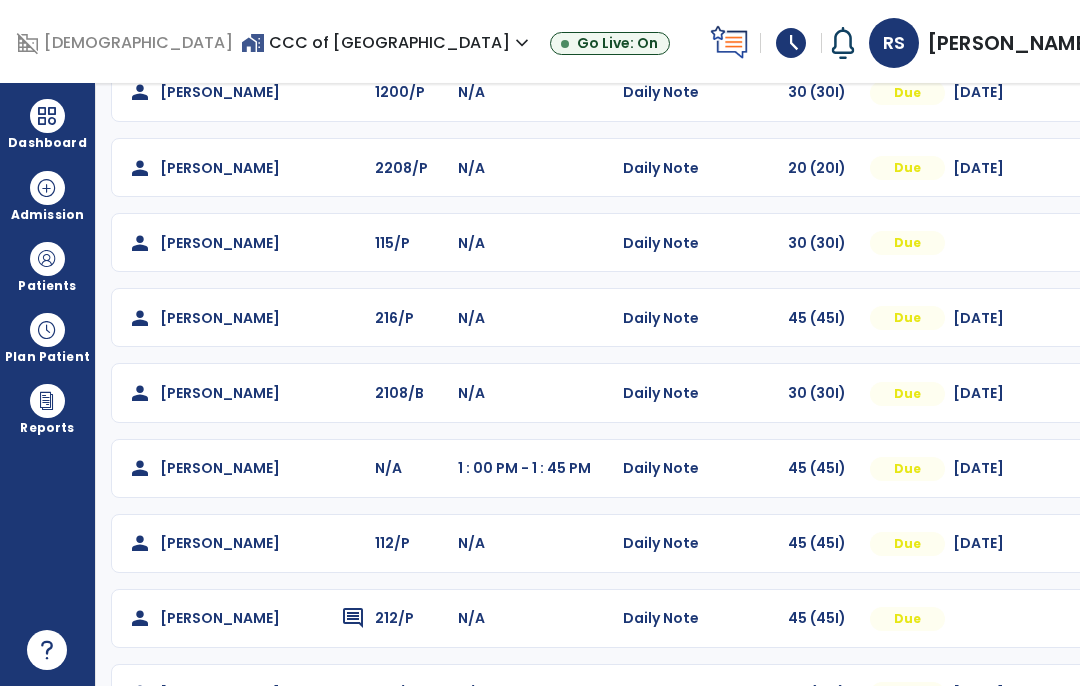 scroll, scrollTop: 296, scrollLeft: 0, axis: vertical 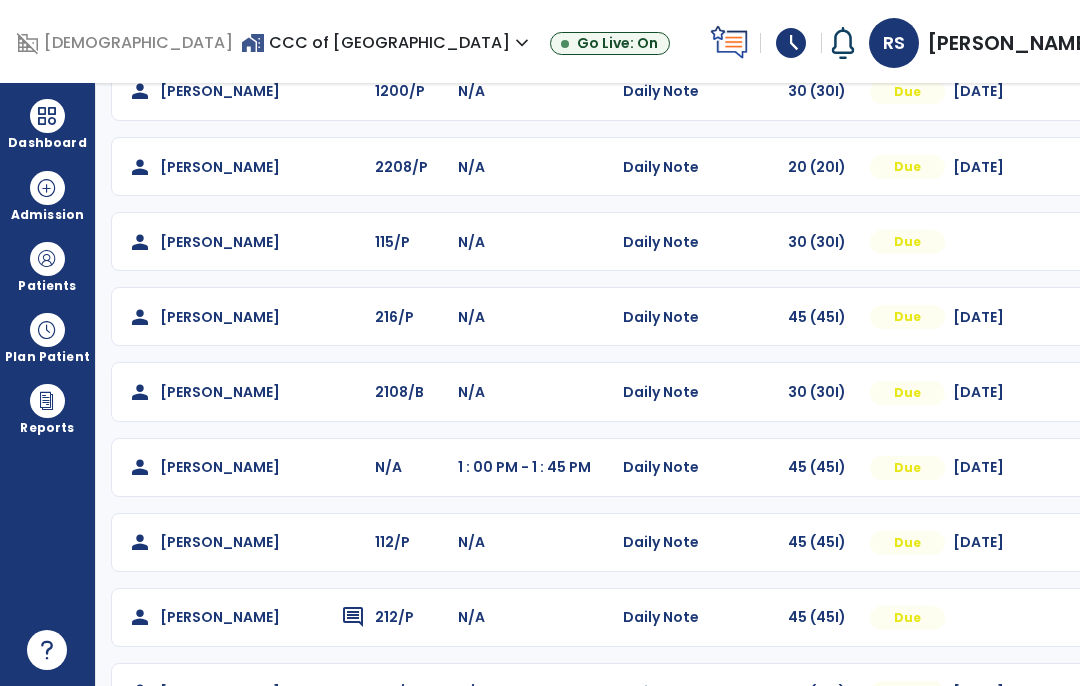 click on "person   [PERSON_NAME]/A 1 : 00 PM - 1 : 45 PM  Daily Note   45 (45I)  Due [DATE]  Mark Visit As Complete   Reset Note   Open Document   G + C Mins" 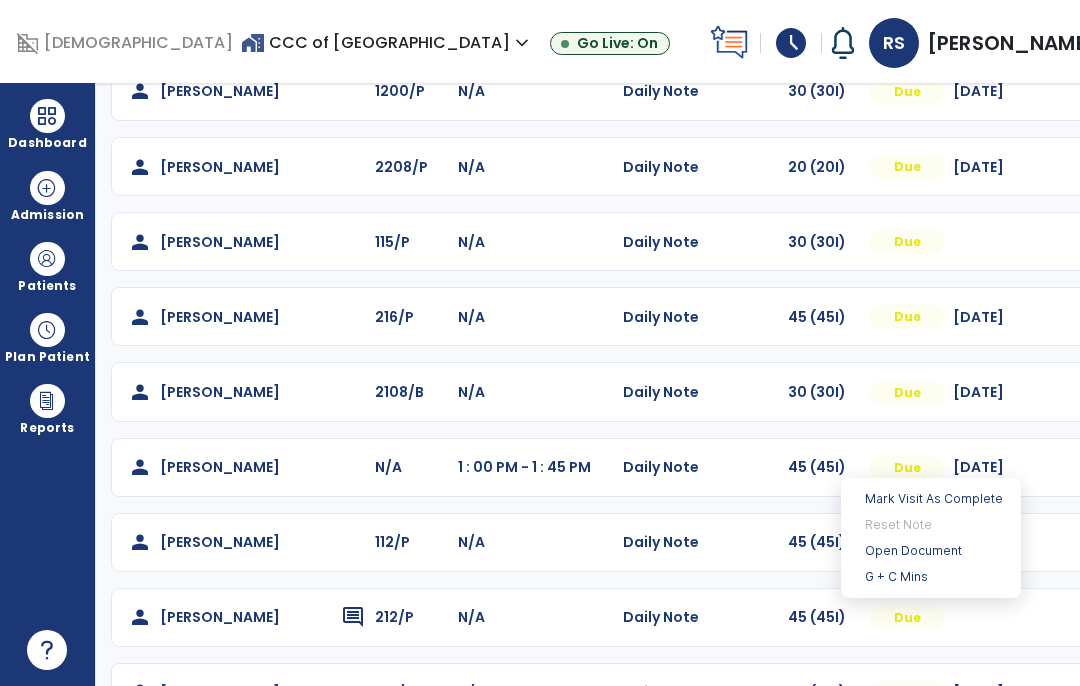 click on "G + C Mins" at bounding box center (931, 577) 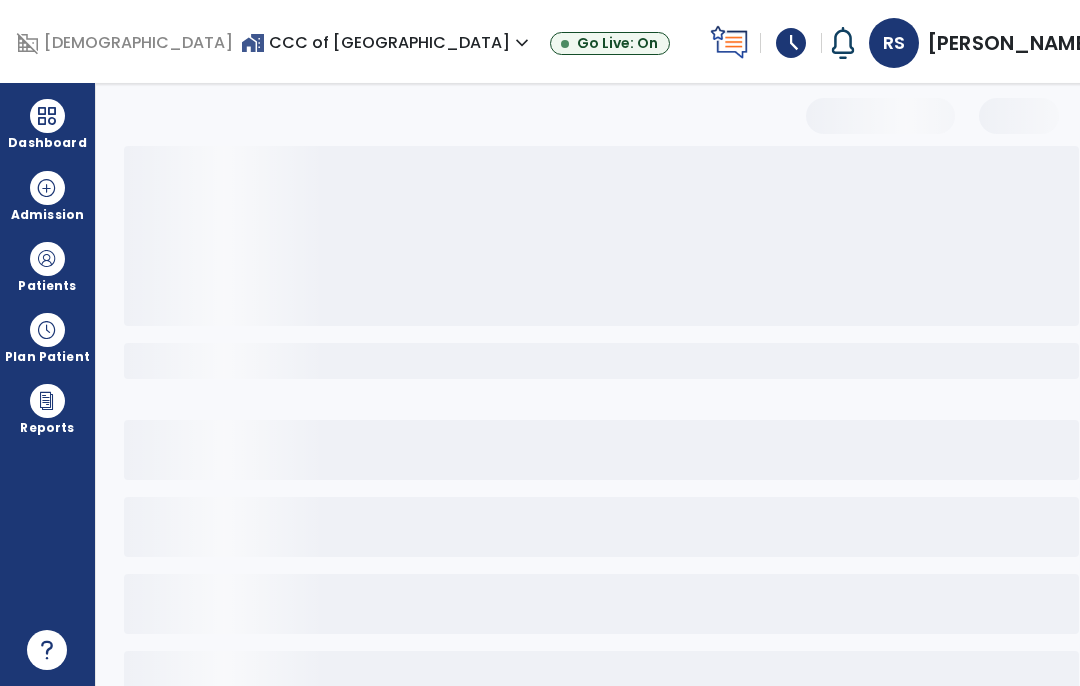 select on "***" 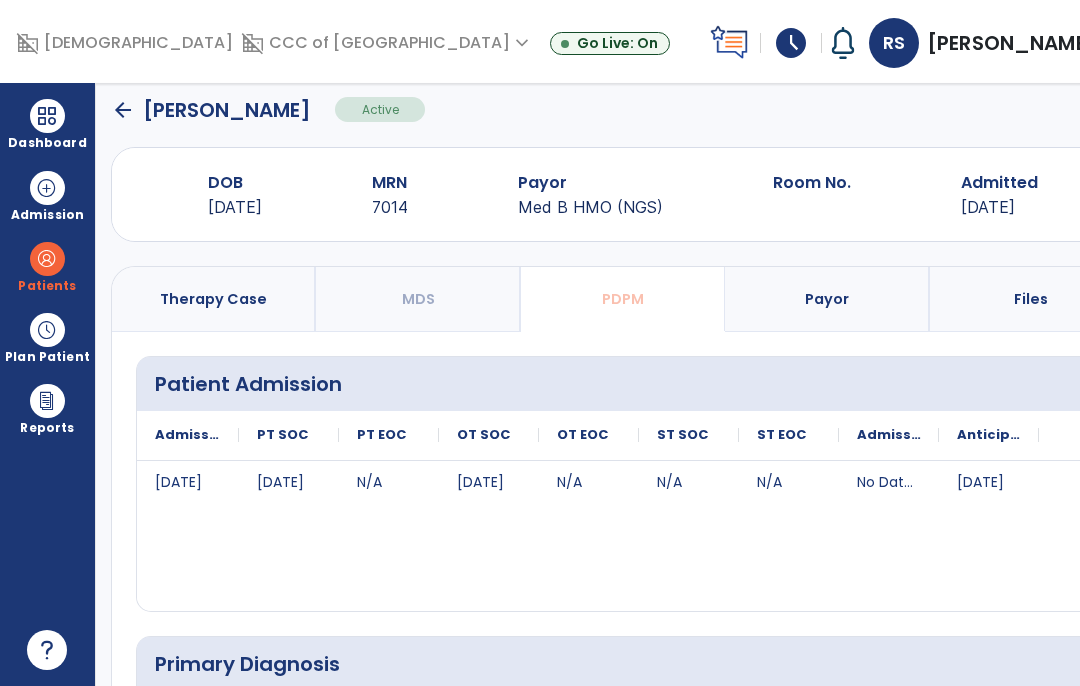scroll, scrollTop: 30, scrollLeft: 0, axis: vertical 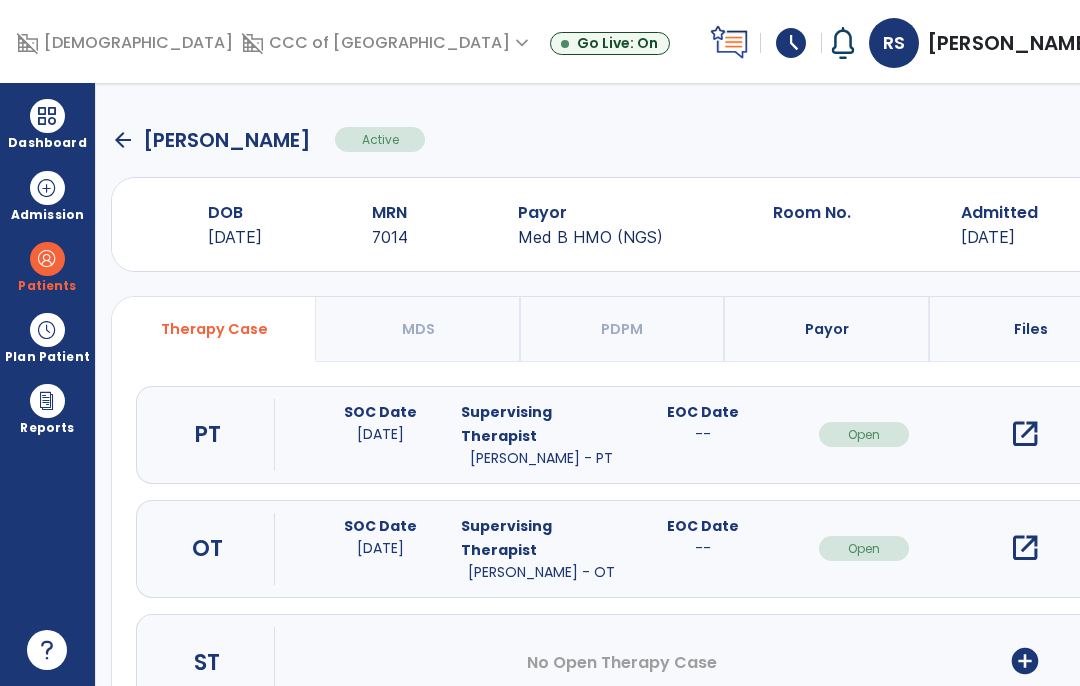 click on "open_in_new" at bounding box center (1025, 548) 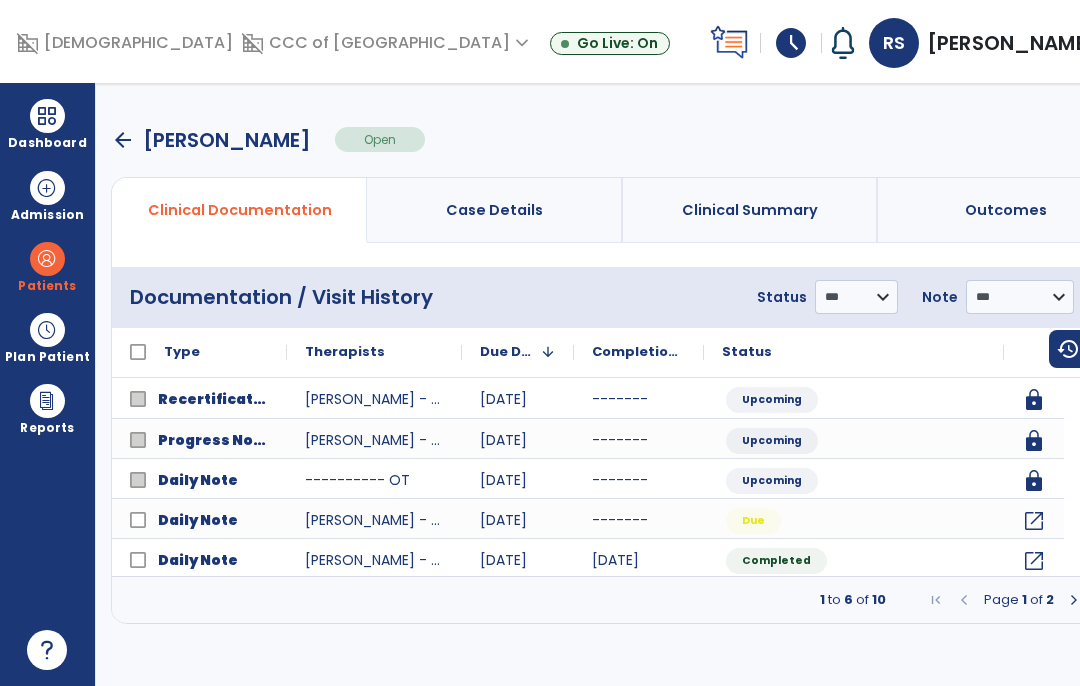 click at bounding box center [47, 116] 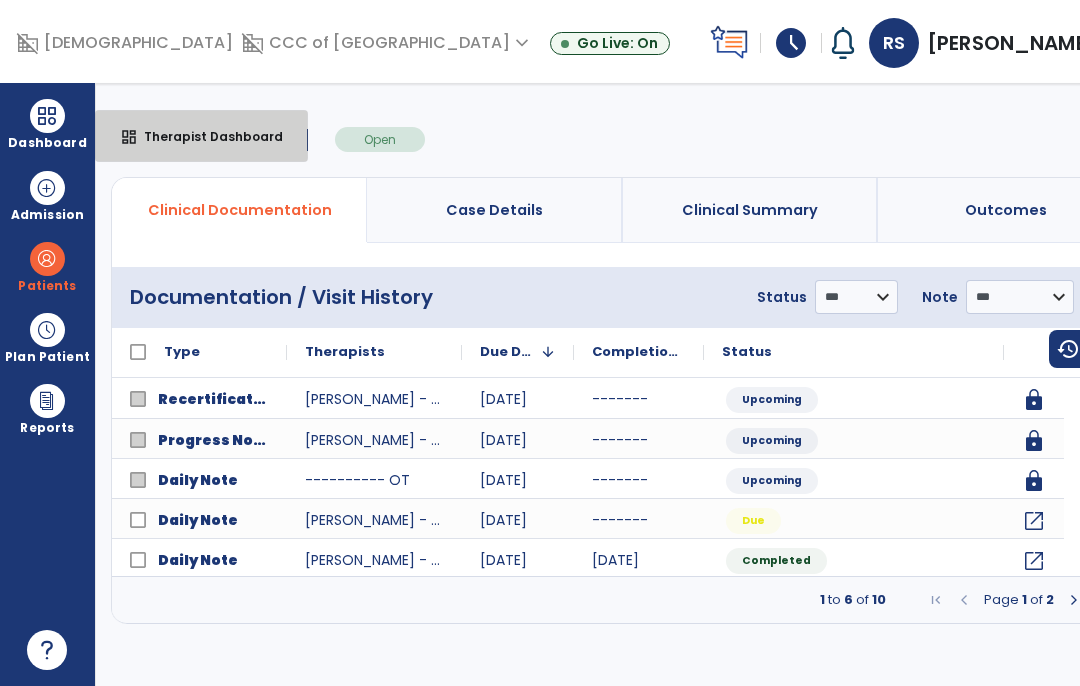 click on "dashboard  Therapist Dashboard" at bounding box center [201, 136] 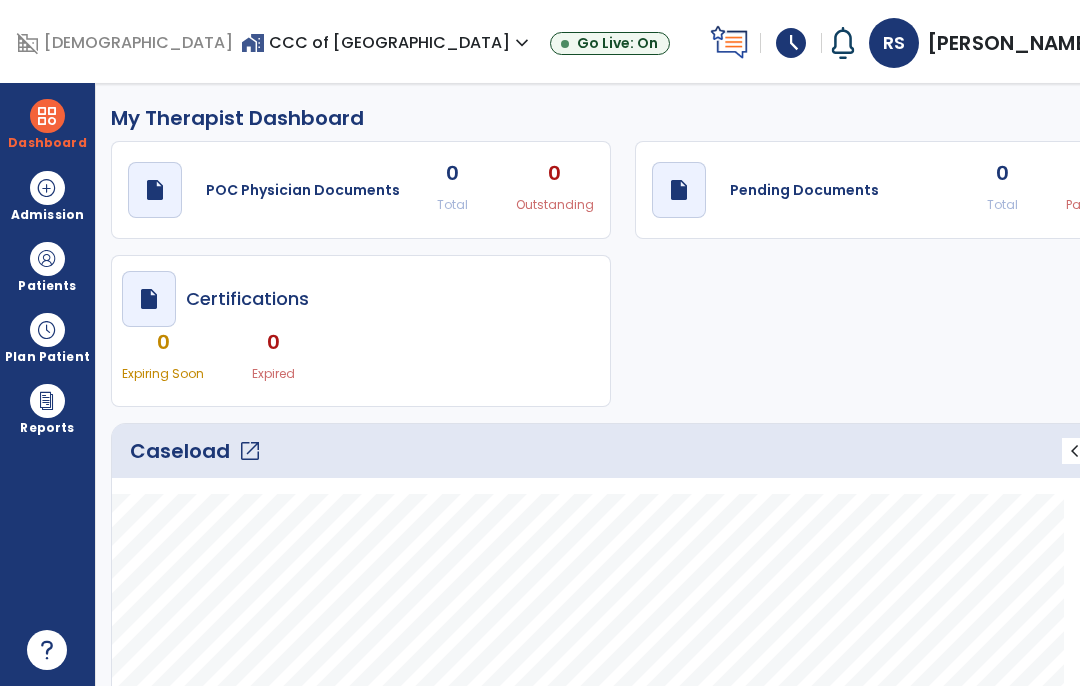 click on "open_in_new" 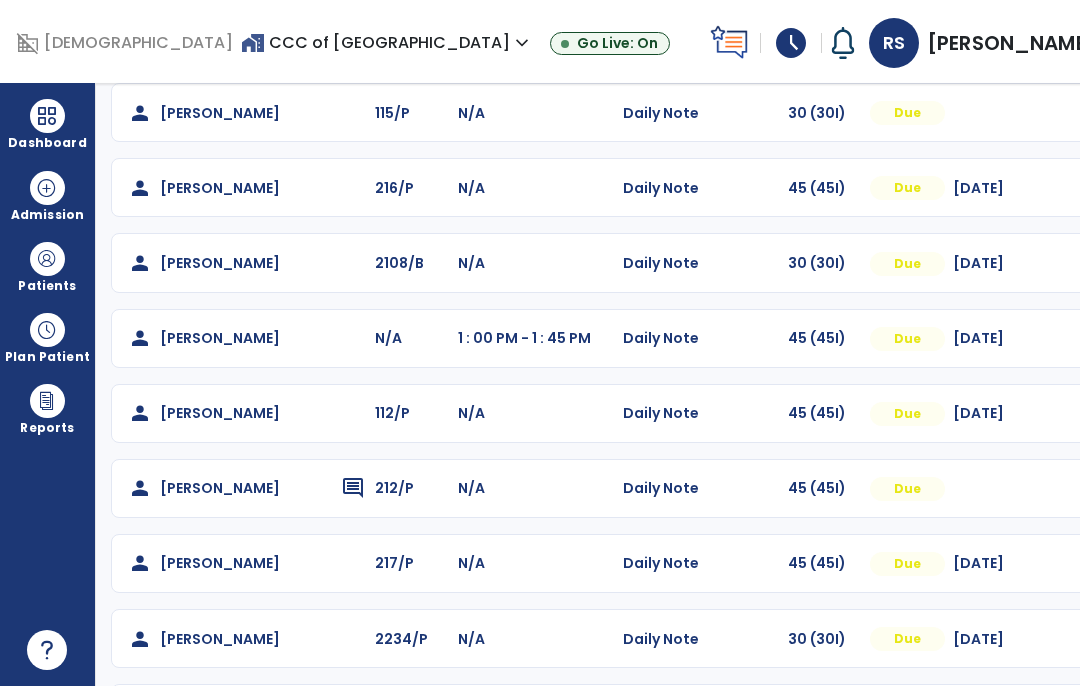 scroll, scrollTop: 424, scrollLeft: 0, axis: vertical 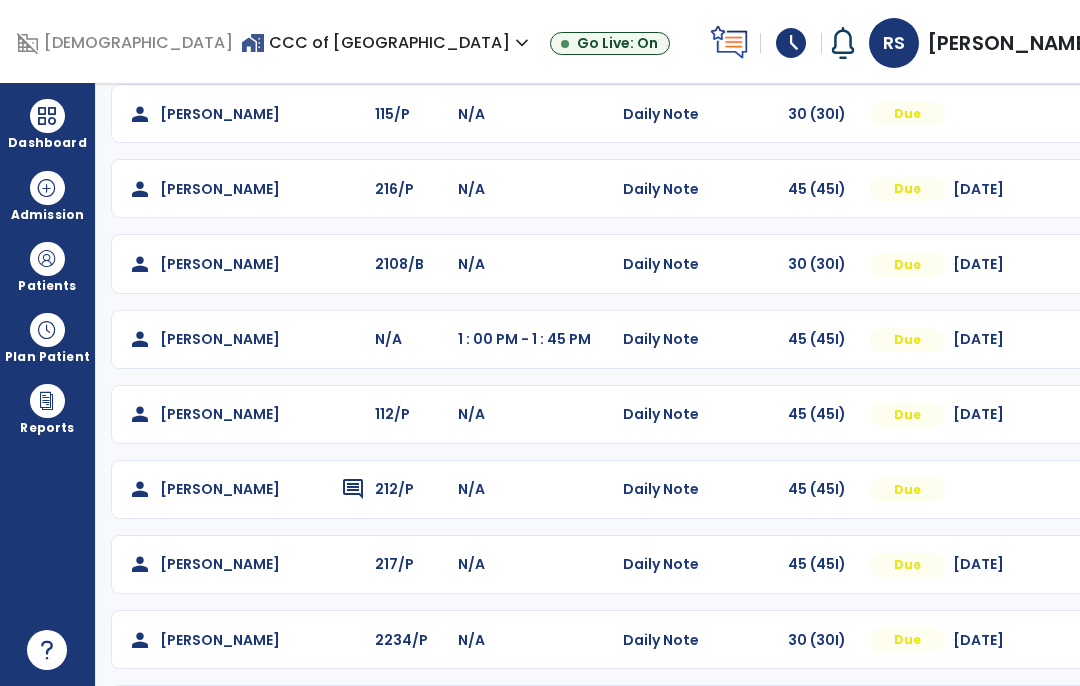 click at bounding box center (1085, -112) 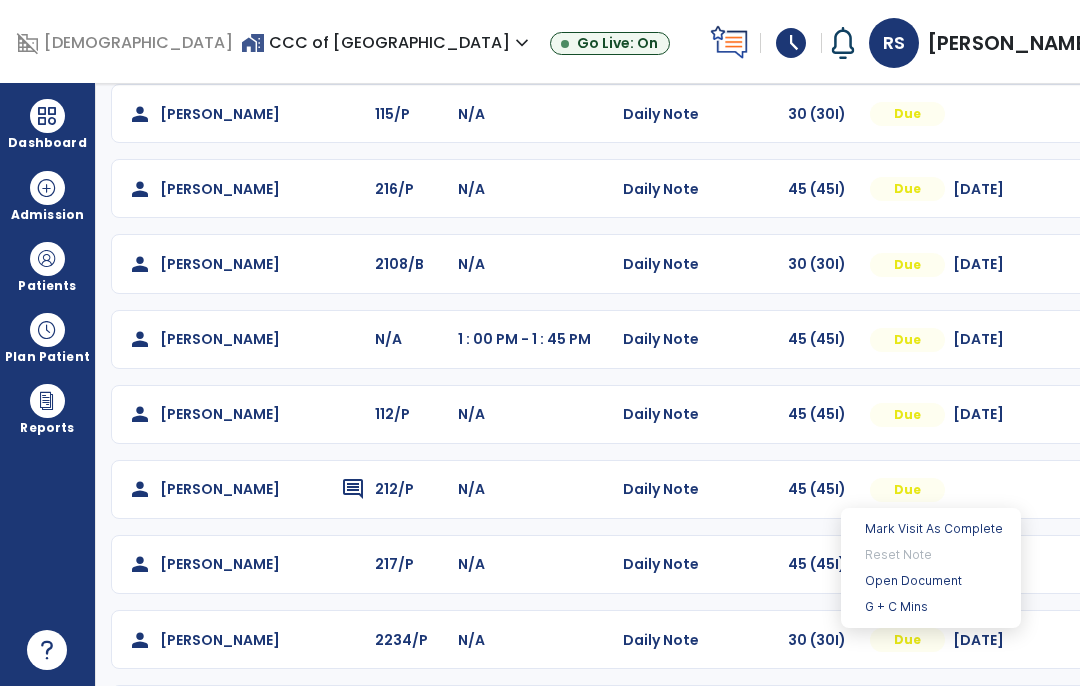 click on "Open Document" at bounding box center [931, 581] 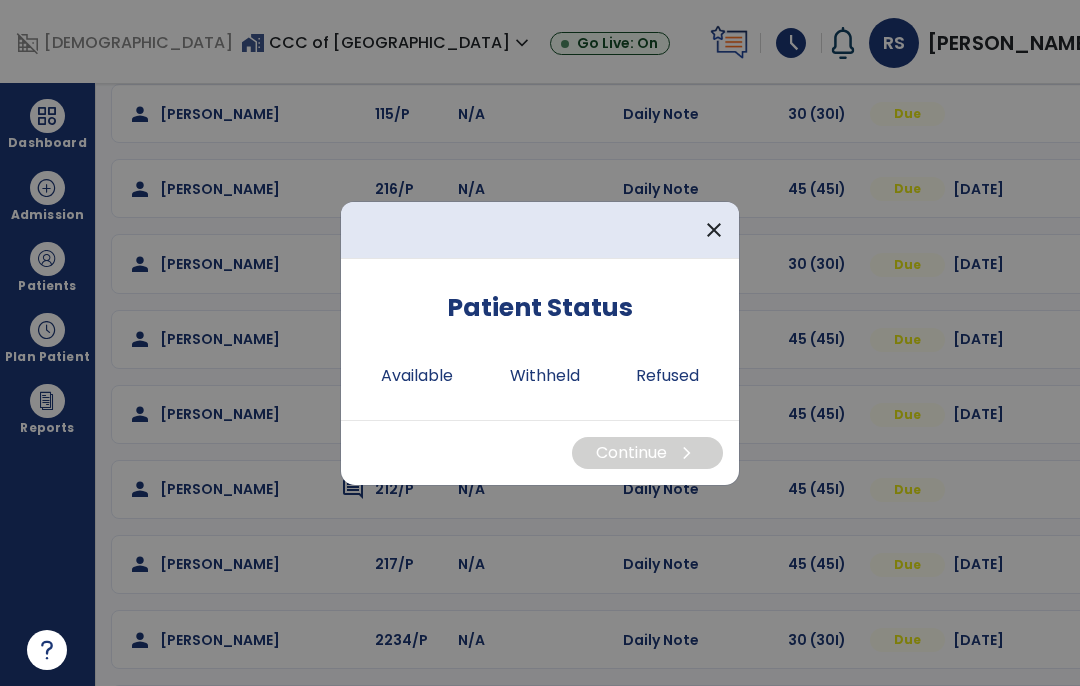 click on "Available" at bounding box center [417, 376] 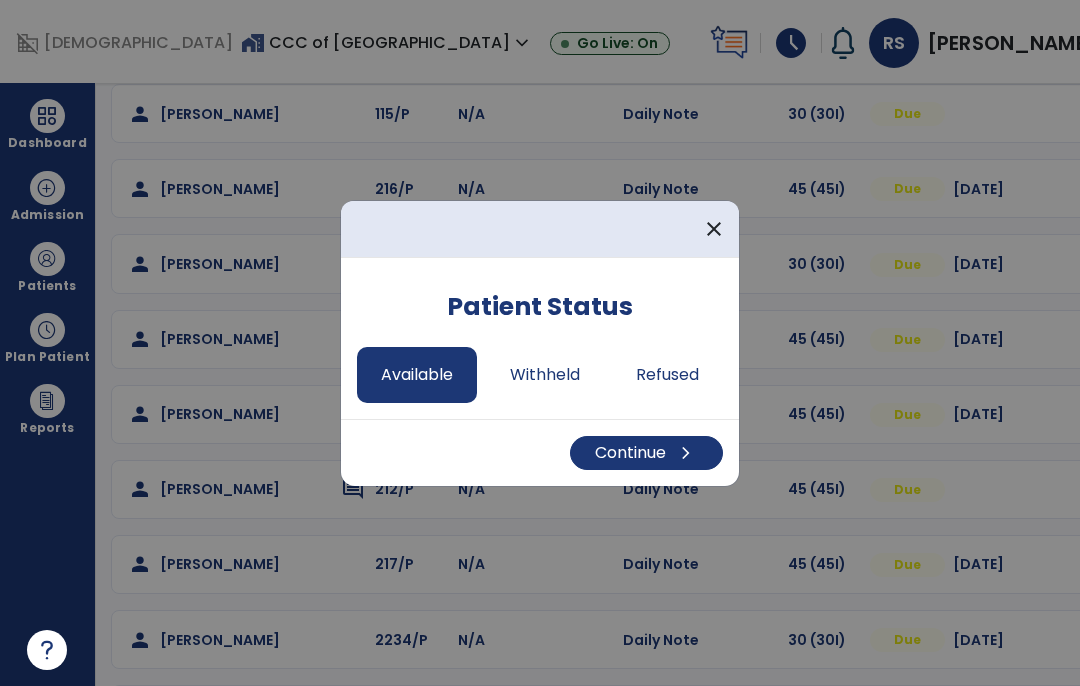click on "Continue   chevron_right" at bounding box center (646, 453) 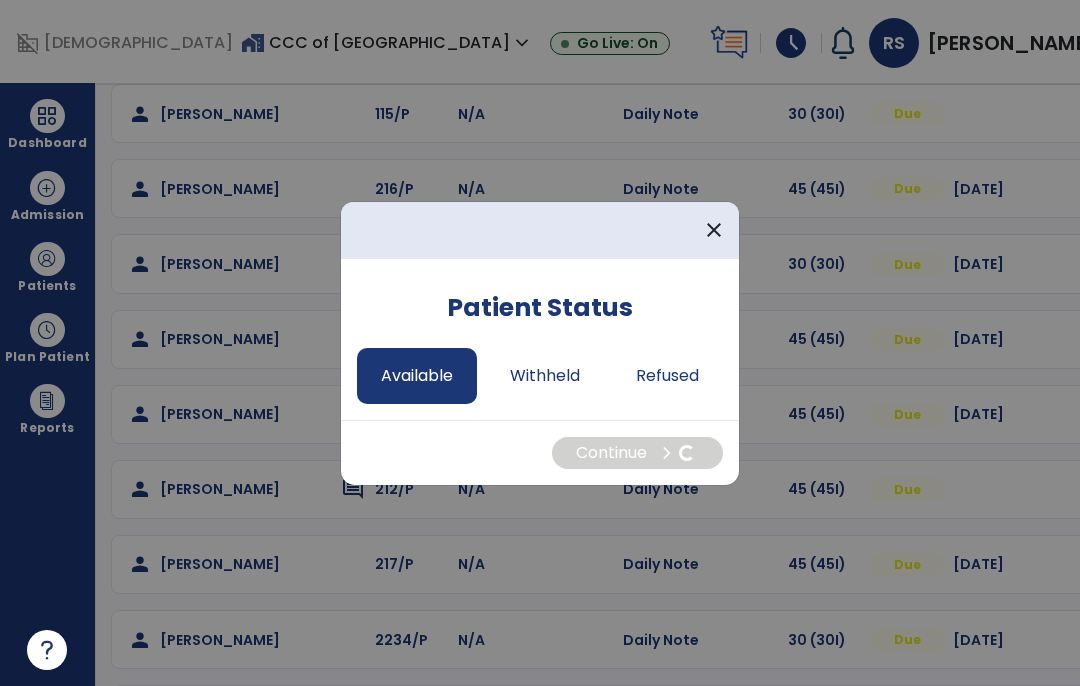 select on "*" 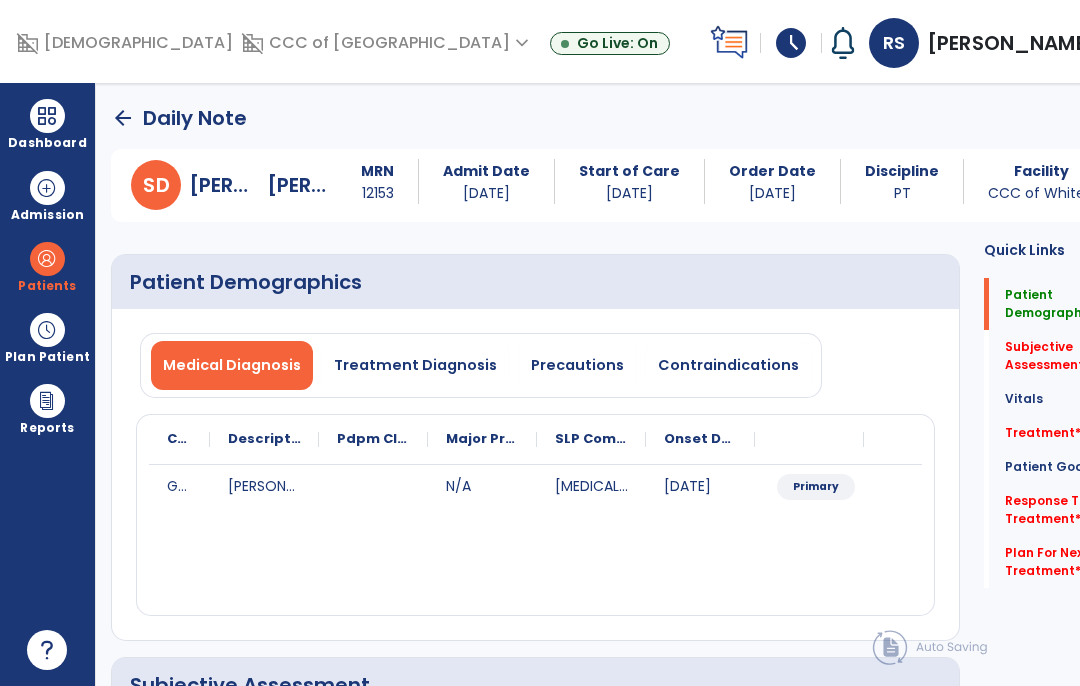 scroll, scrollTop: 10, scrollLeft: 0, axis: vertical 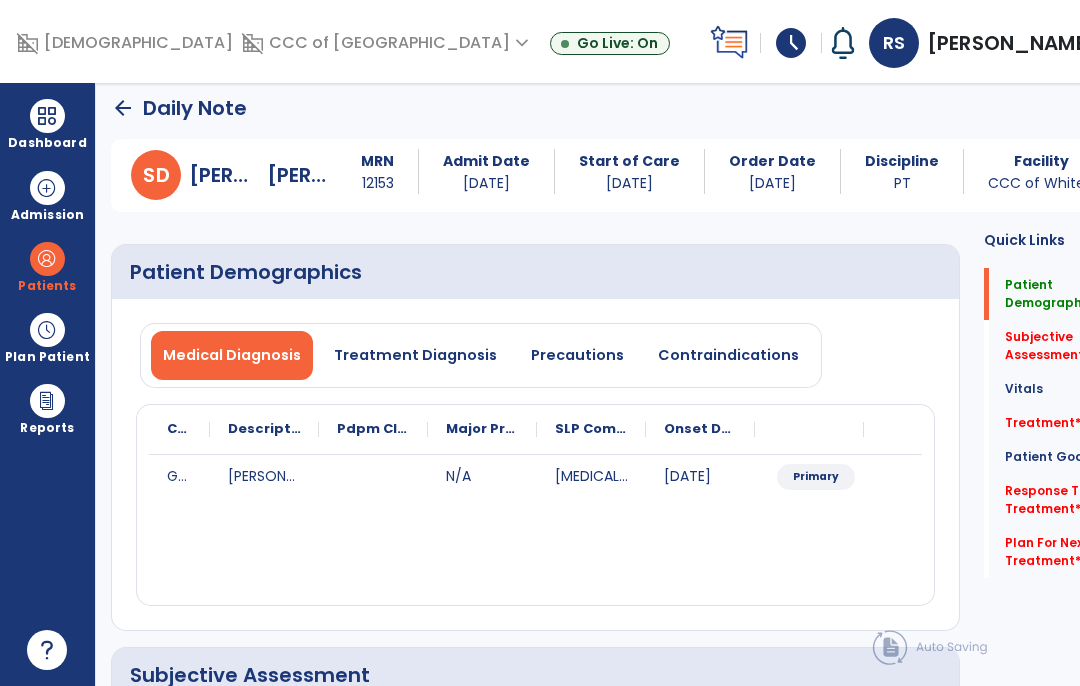 click on "Precautions" at bounding box center (577, 355) 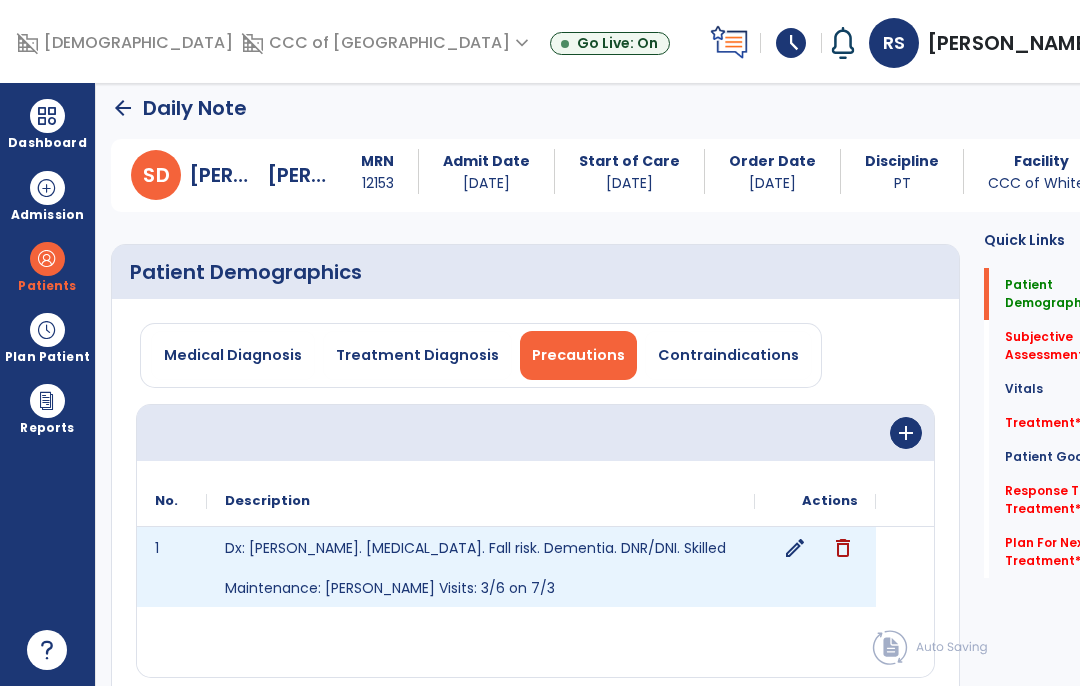 click on "edit" 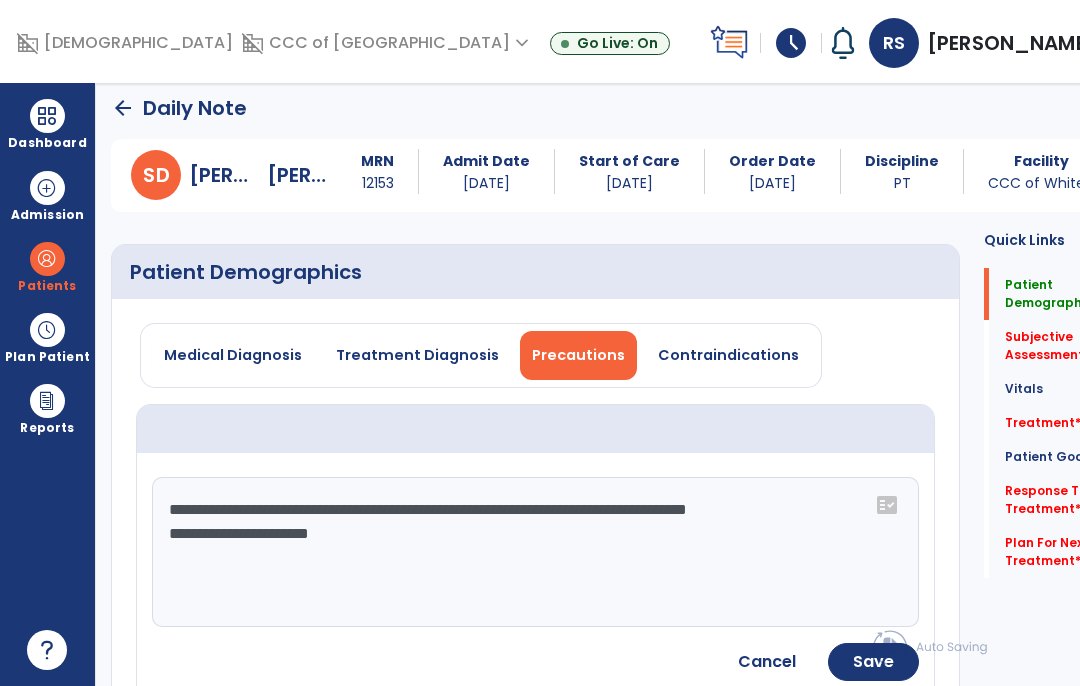 click on "**********" 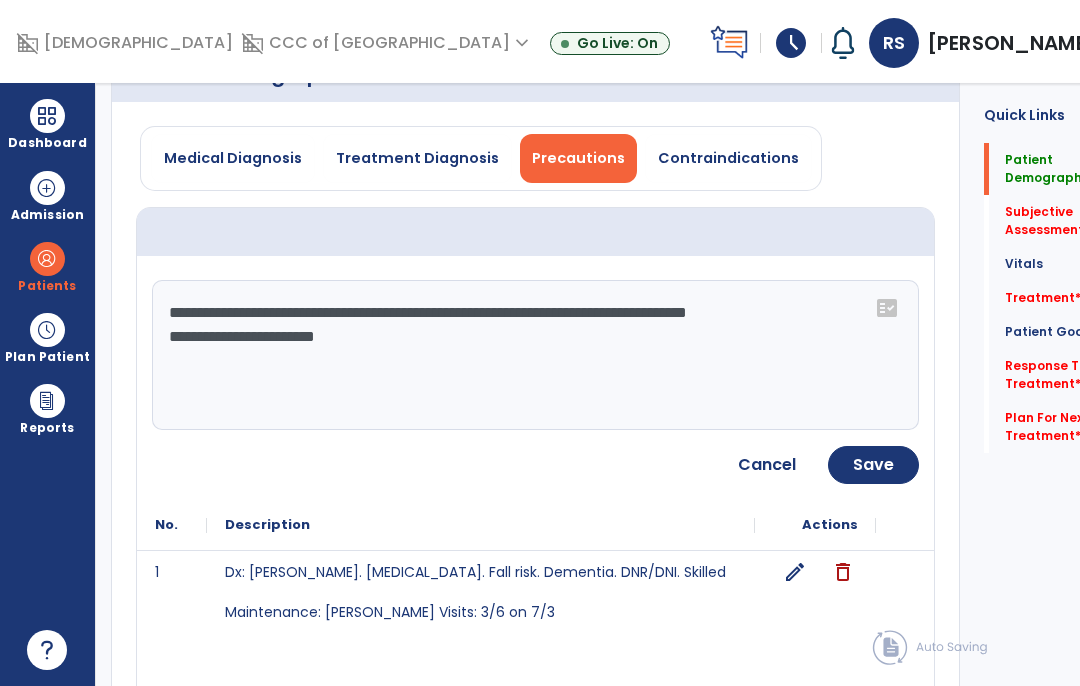 scroll, scrollTop: 230, scrollLeft: 0, axis: vertical 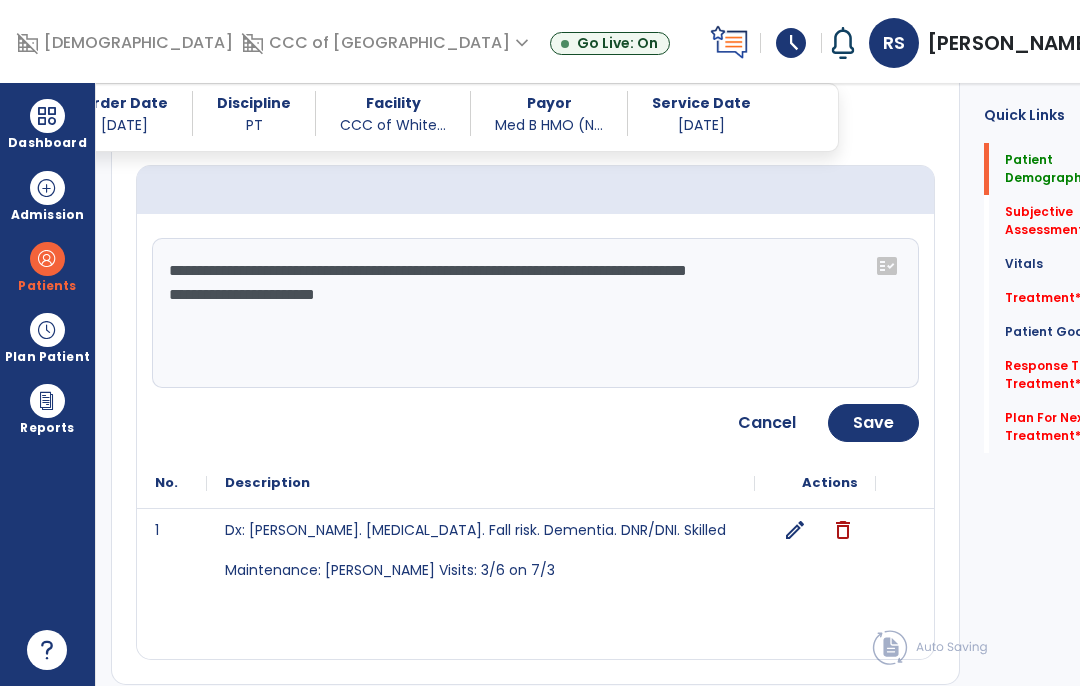 click on "Save" 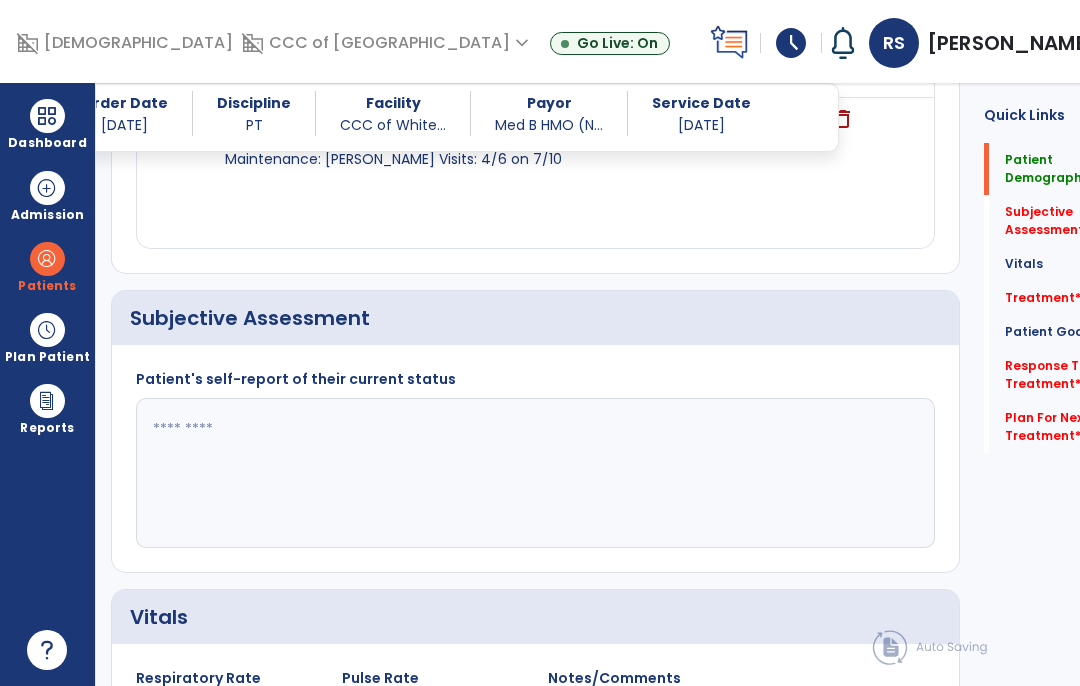 scroll, scrollTop: 425, scrollLeft: 0, axis: vertical 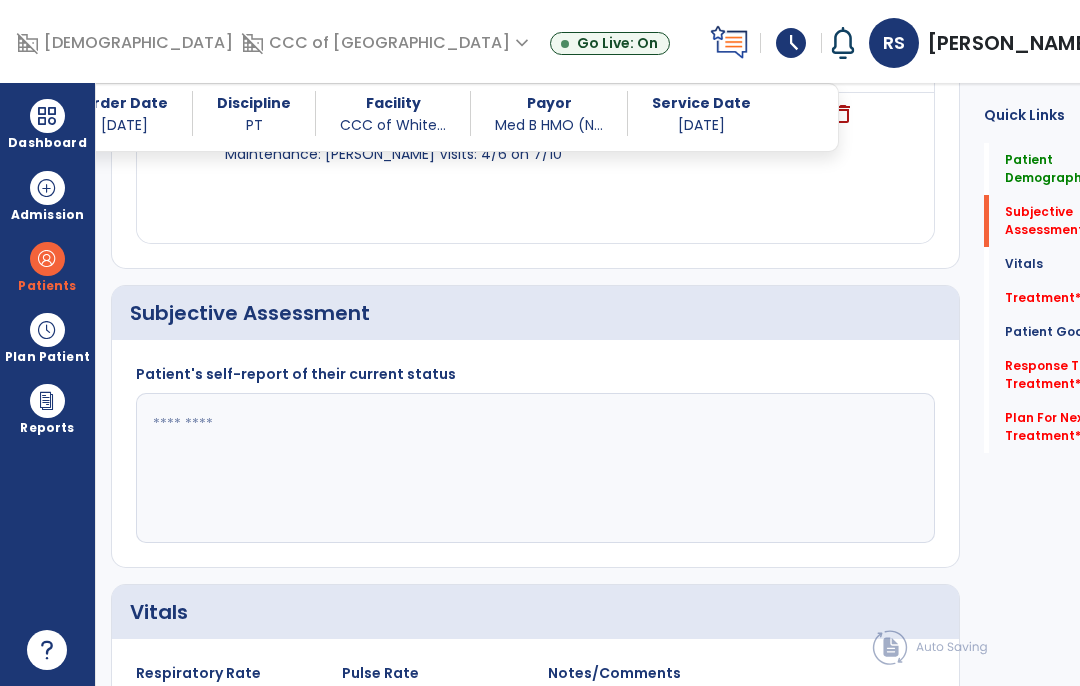 click 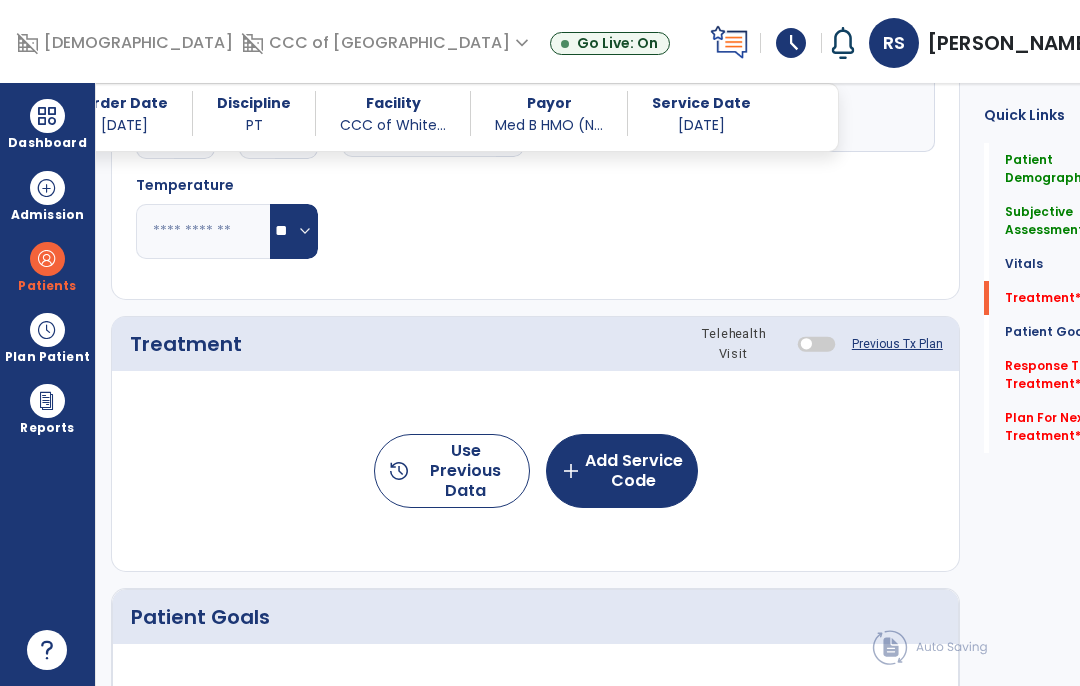 scroll, scrollTop: 1115, scrollLeft: 0, axis: vertical 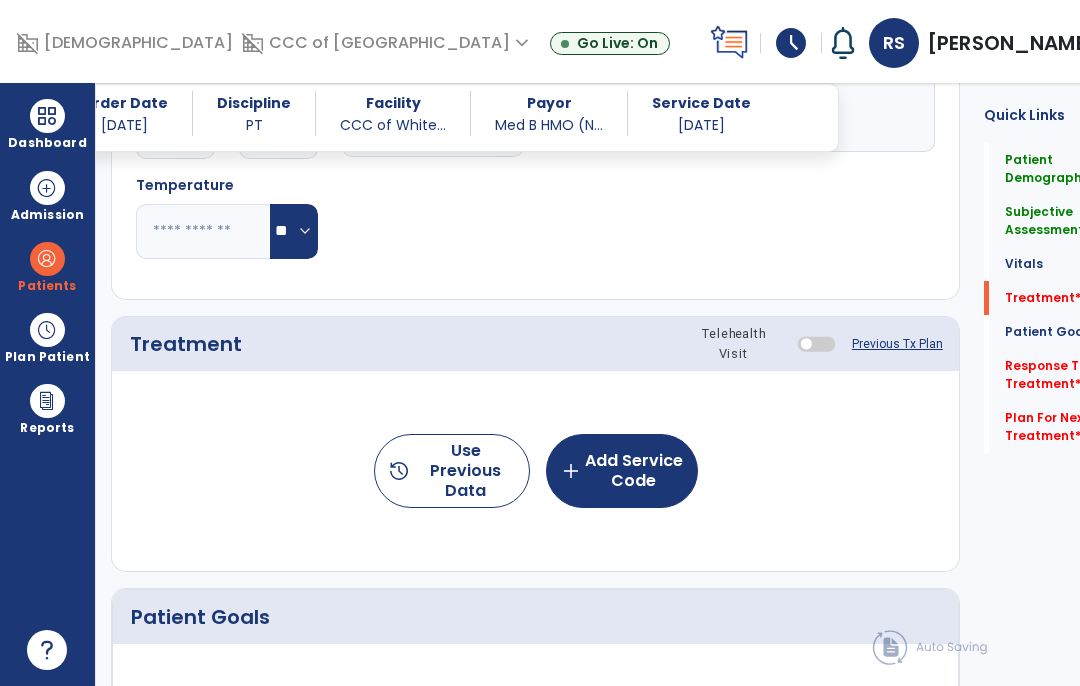type on "**********" 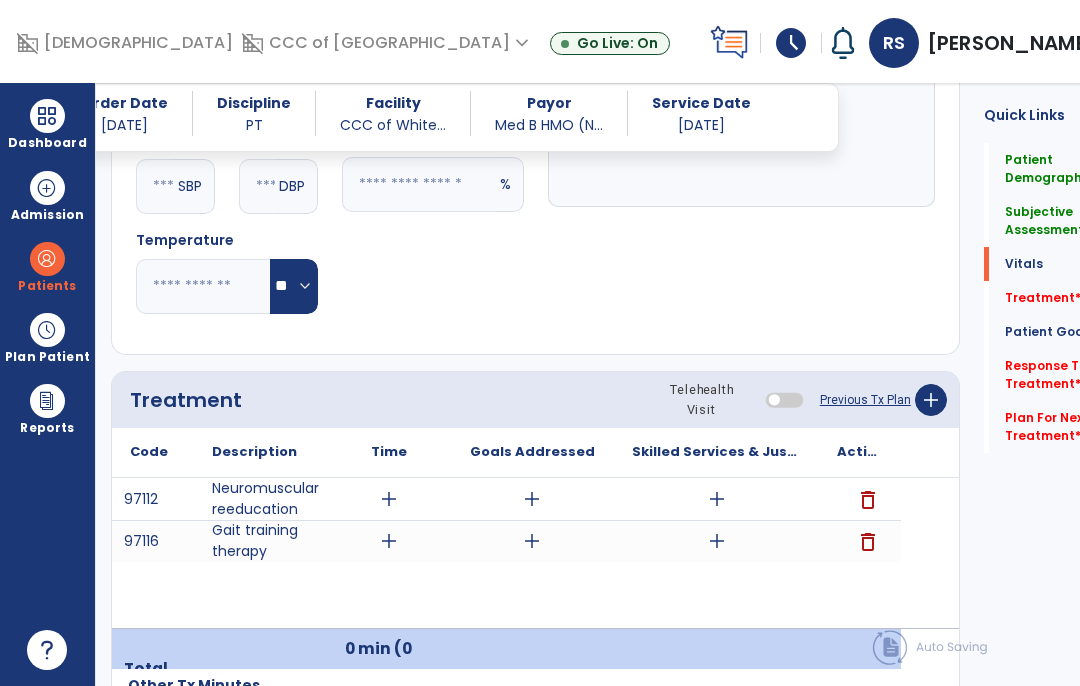 scroll, scrollTop: 1062, scrollLeft: 0, axis: vertical 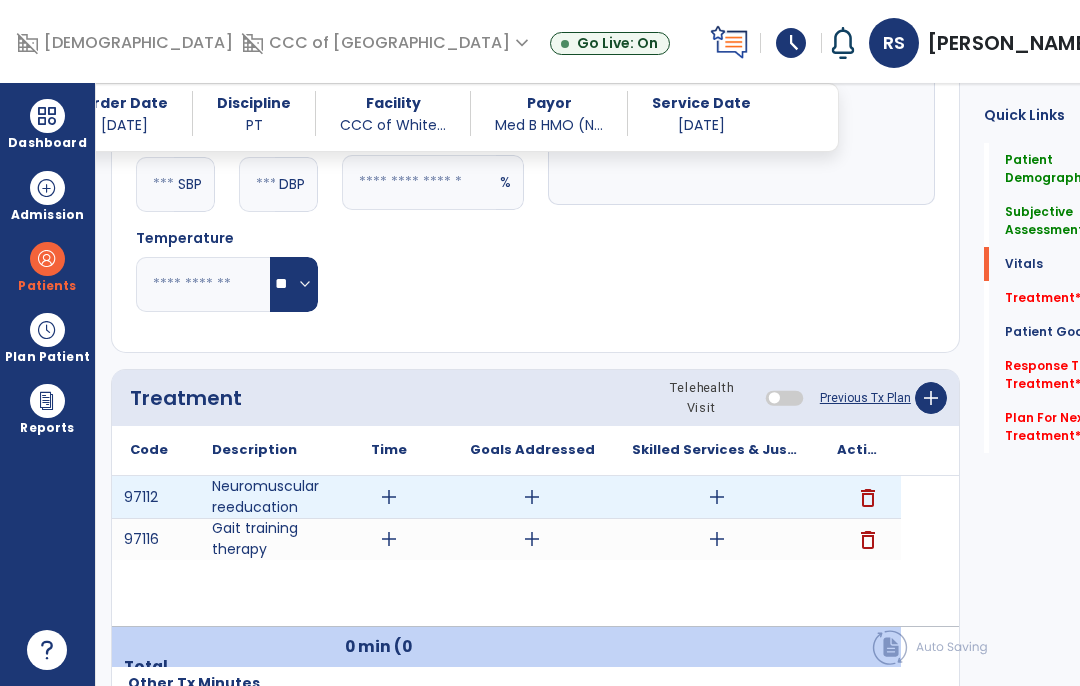 click on "add" at bounding box center (716, 497) 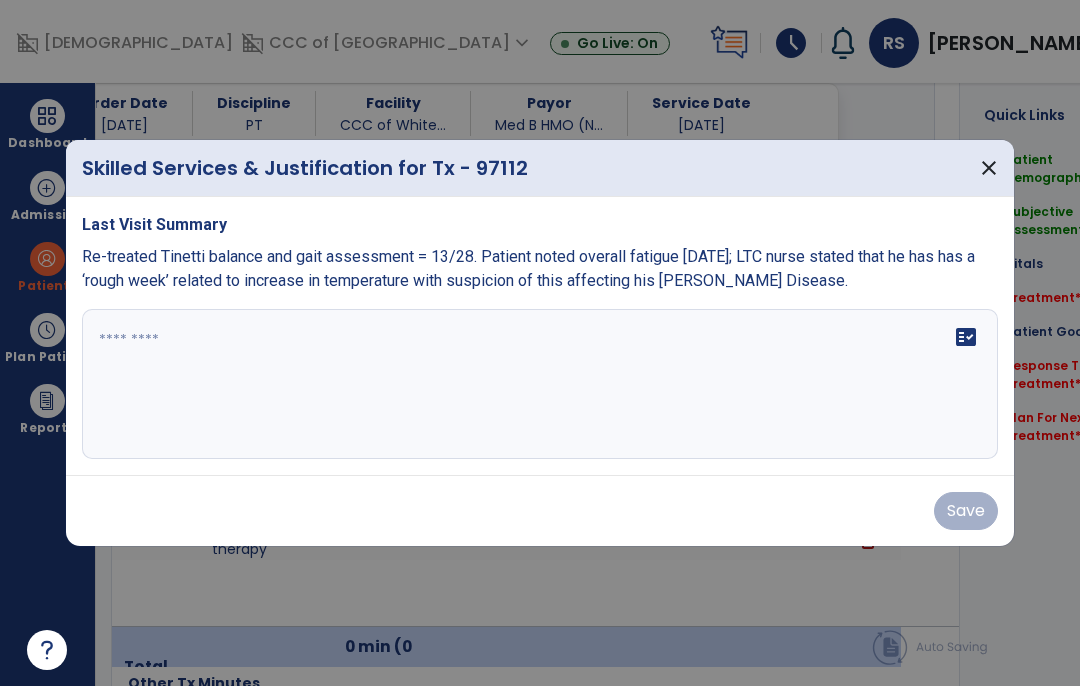click on "close" at bounding box center (989, 168) 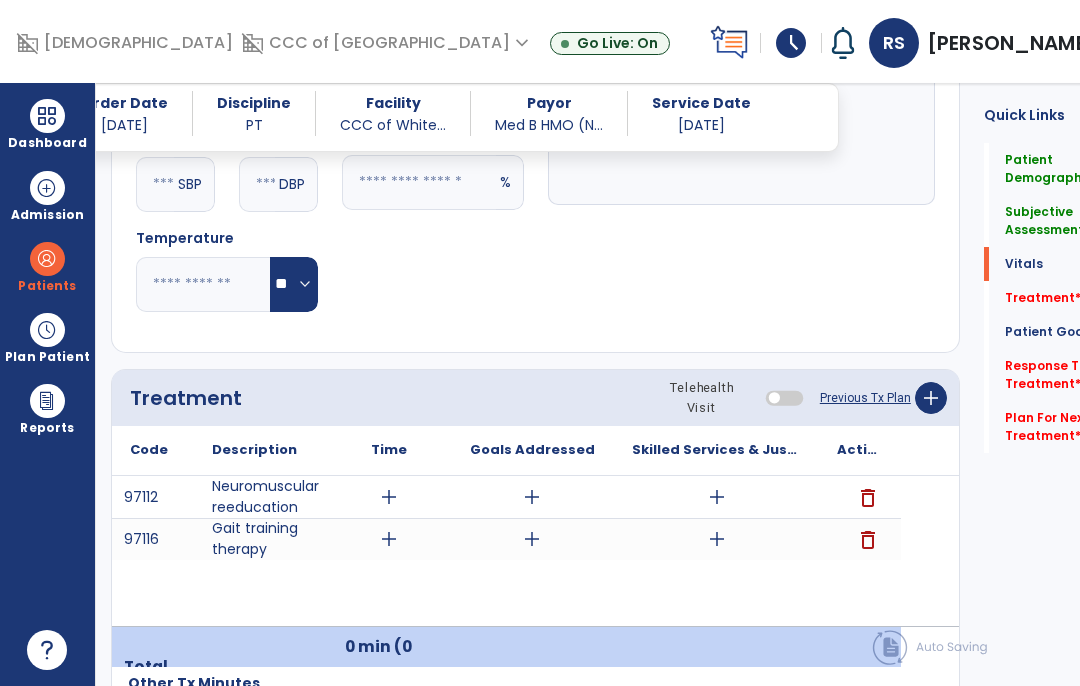 click on "delete" at bounding box center [868, 498] 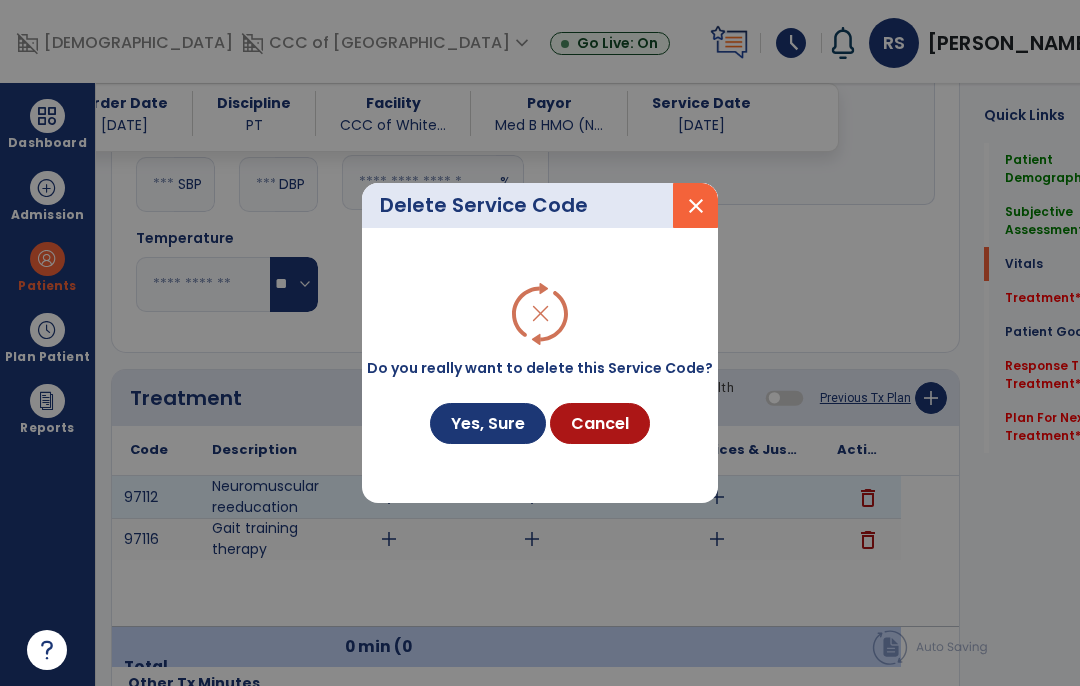 click on "Yes, Sure" at bounding box center (488, 423) 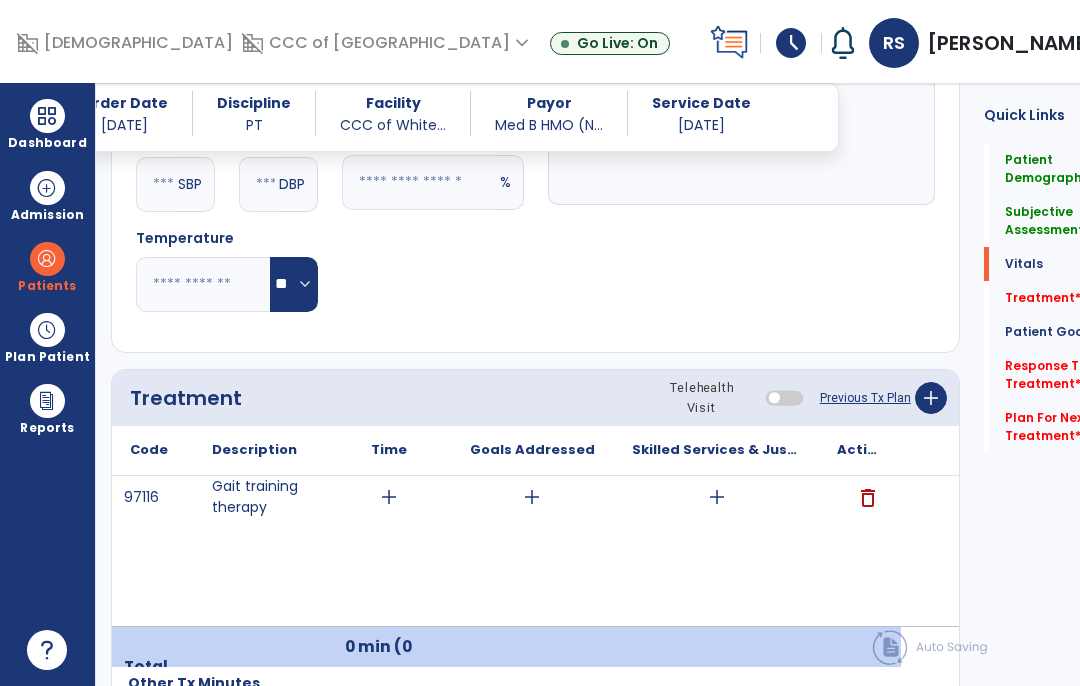 click on "add" 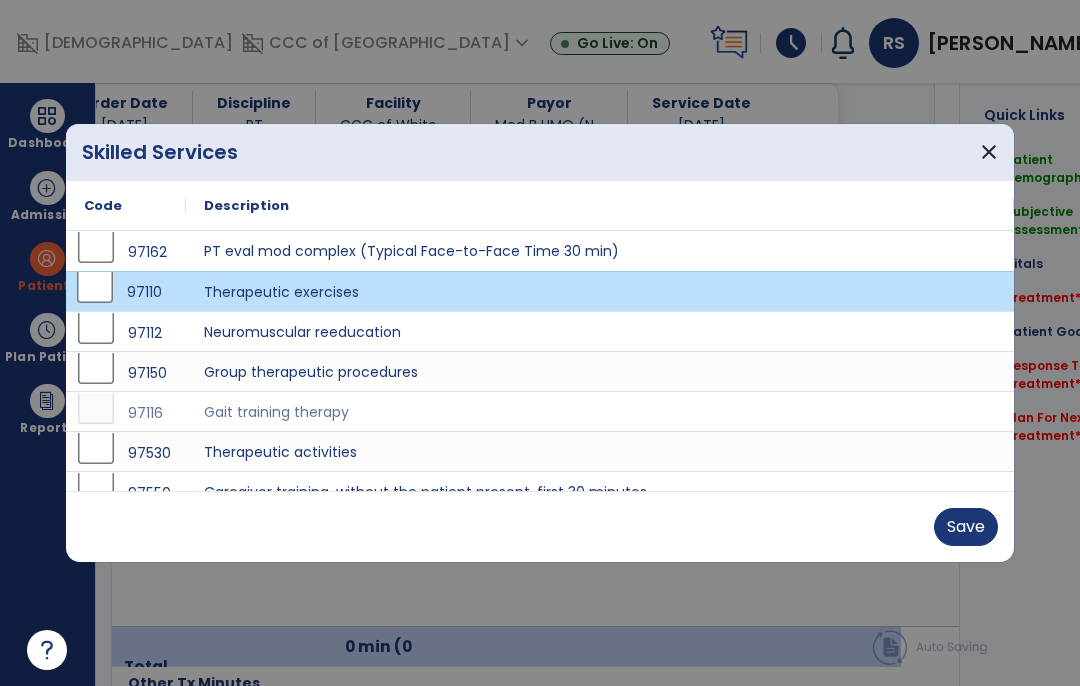 click on "Save" at bounding box center (966, 527) 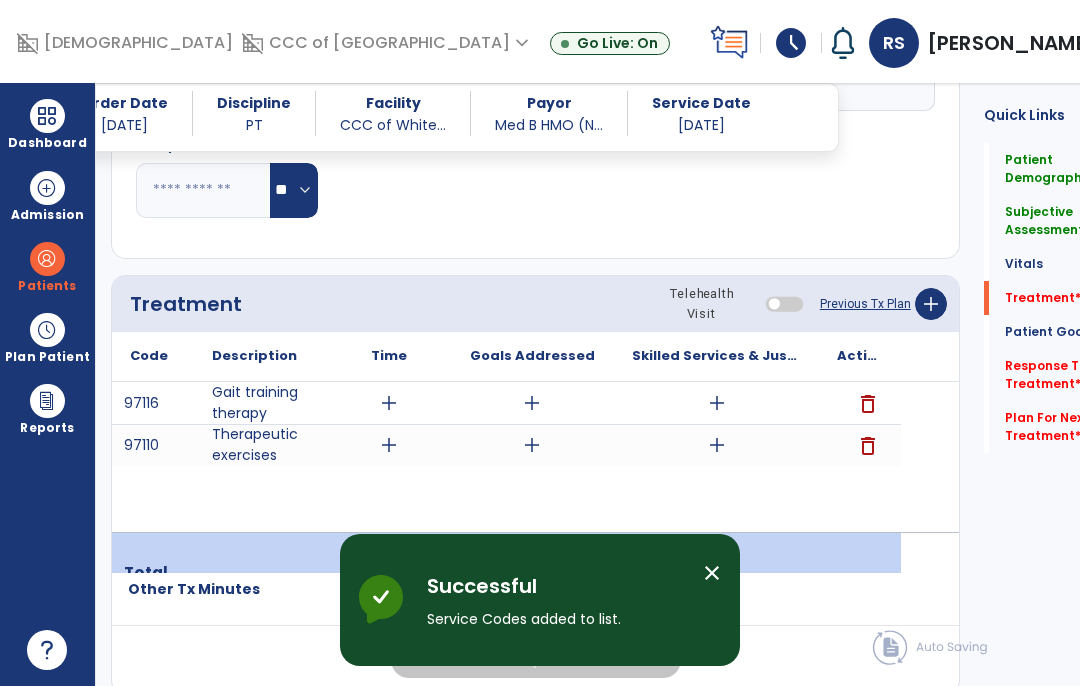 scroll, scrollTop: 1190, scrollLeft: 0, axis: vertical 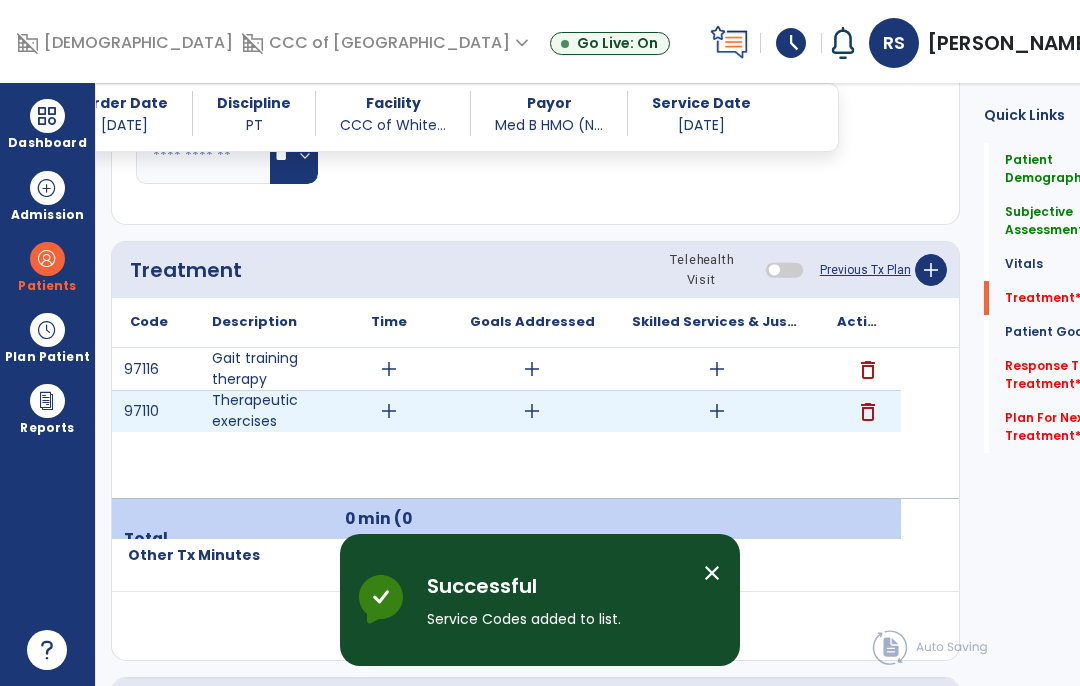 click on "add" at bounding box center (716, 411) 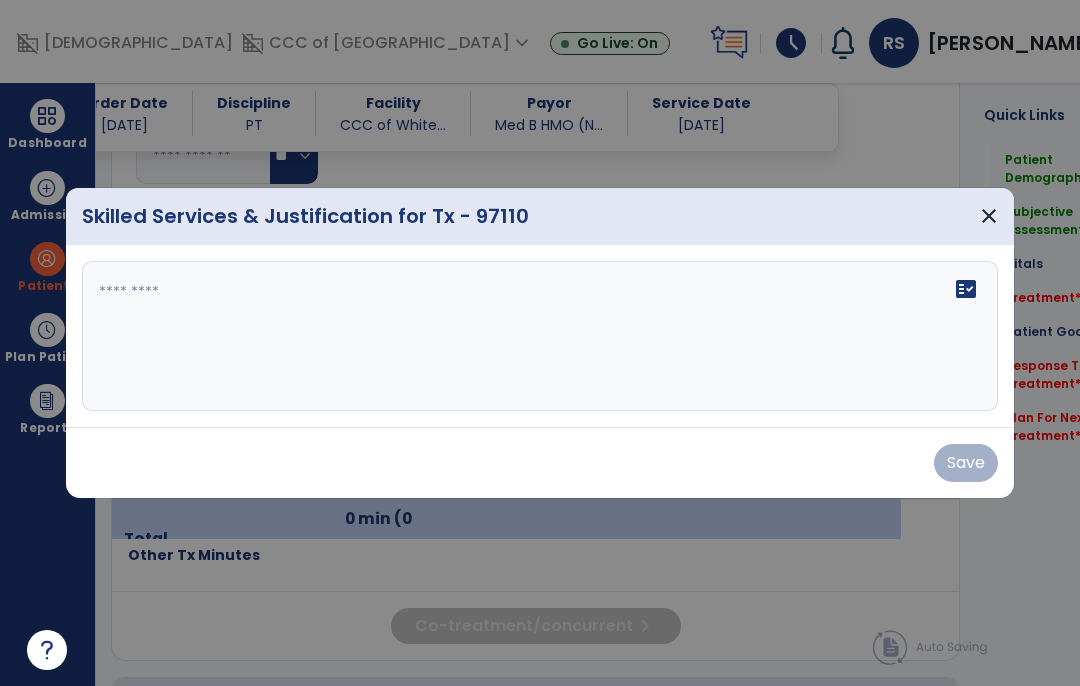 click at bounding box center (540, 336) 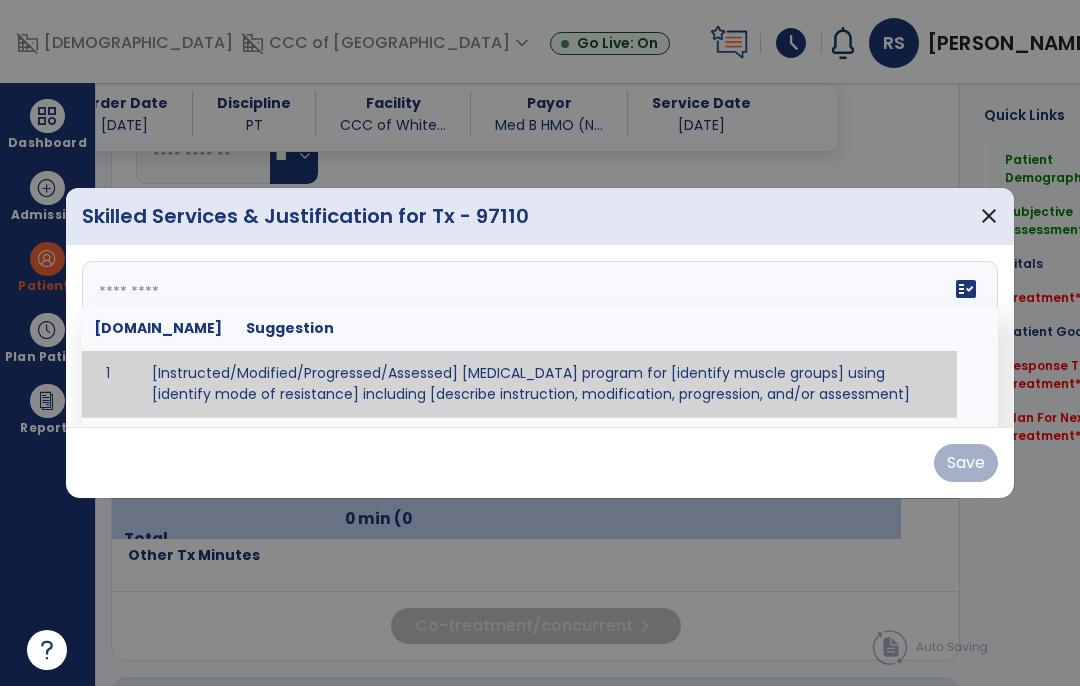 click at bounding box center [540, 336] 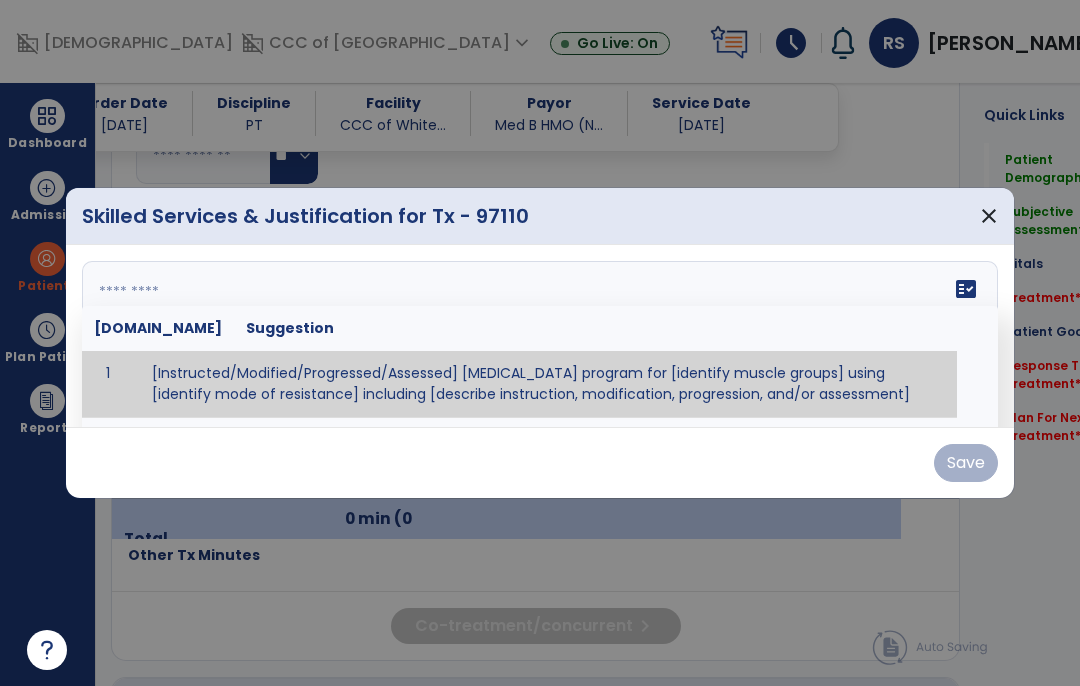 paste on "**********" 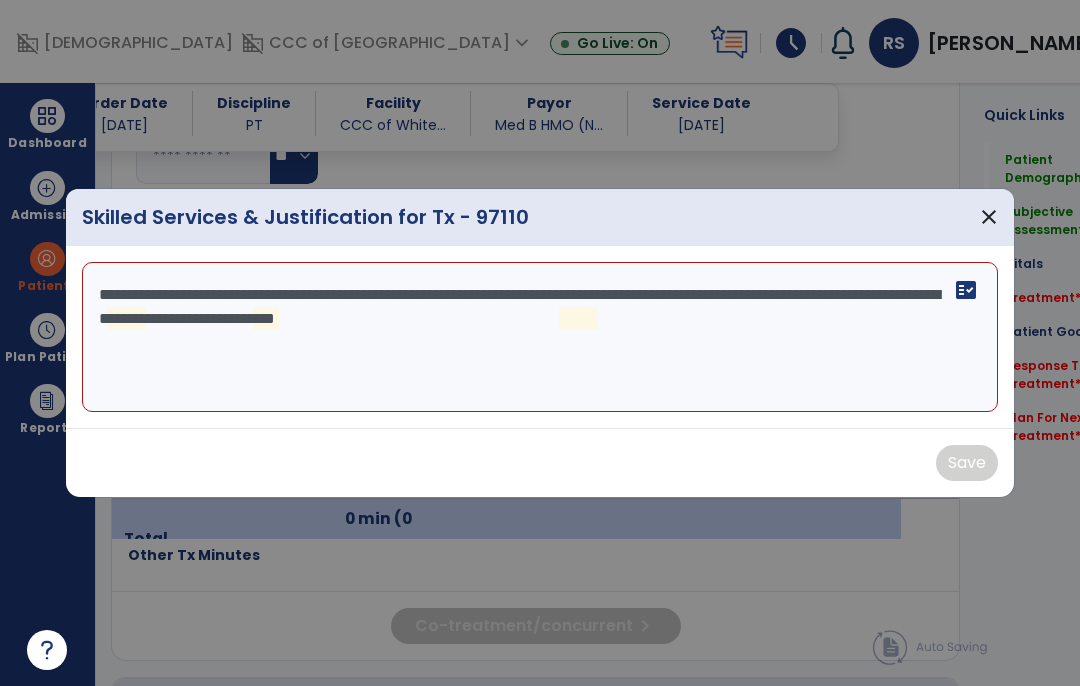 click on "**********" at bounding box center [540, 337] 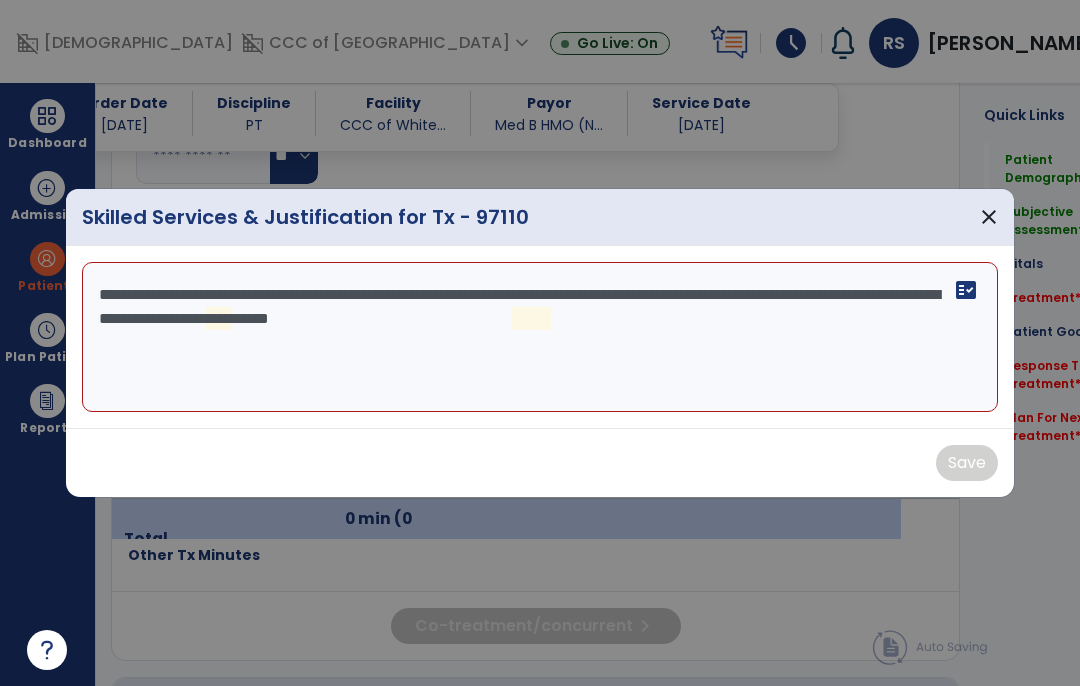 click on "**********" at bounding box center (540, 337) 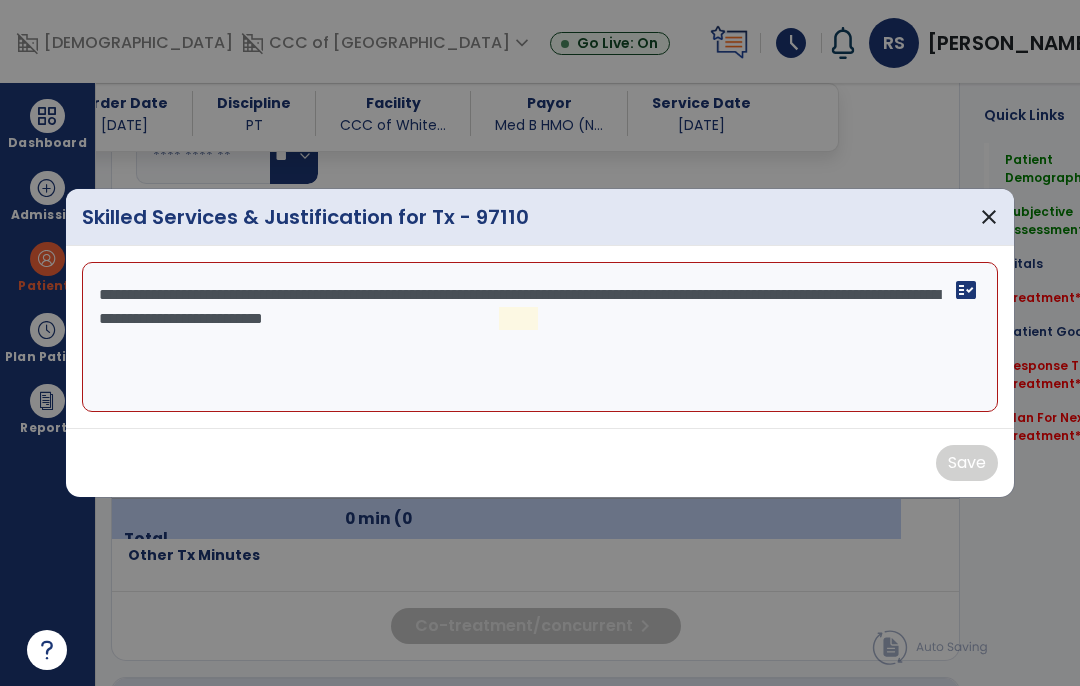 click on "**********" at bounding box center (540, 337) 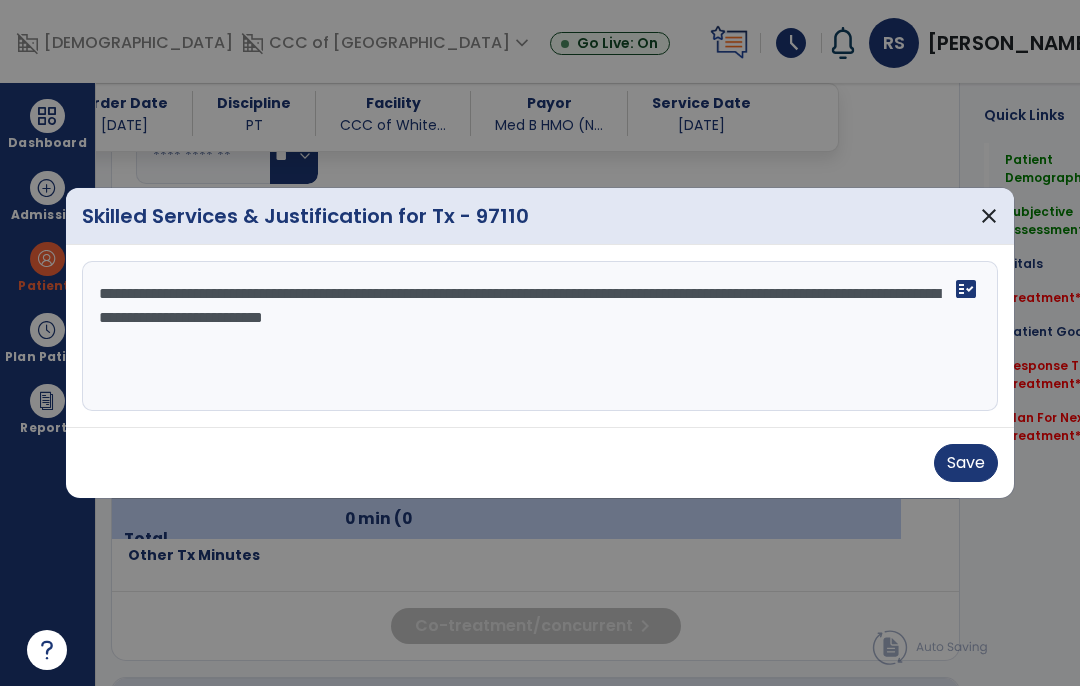 type on "**********" 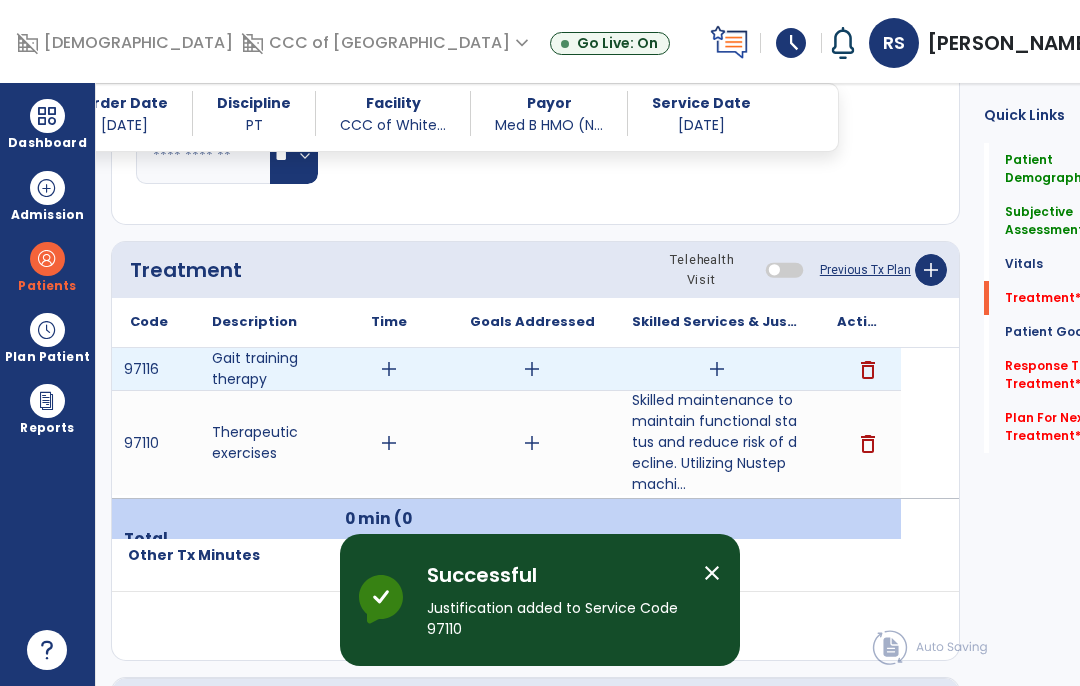 click on "add" at bounding box center [717, 369] 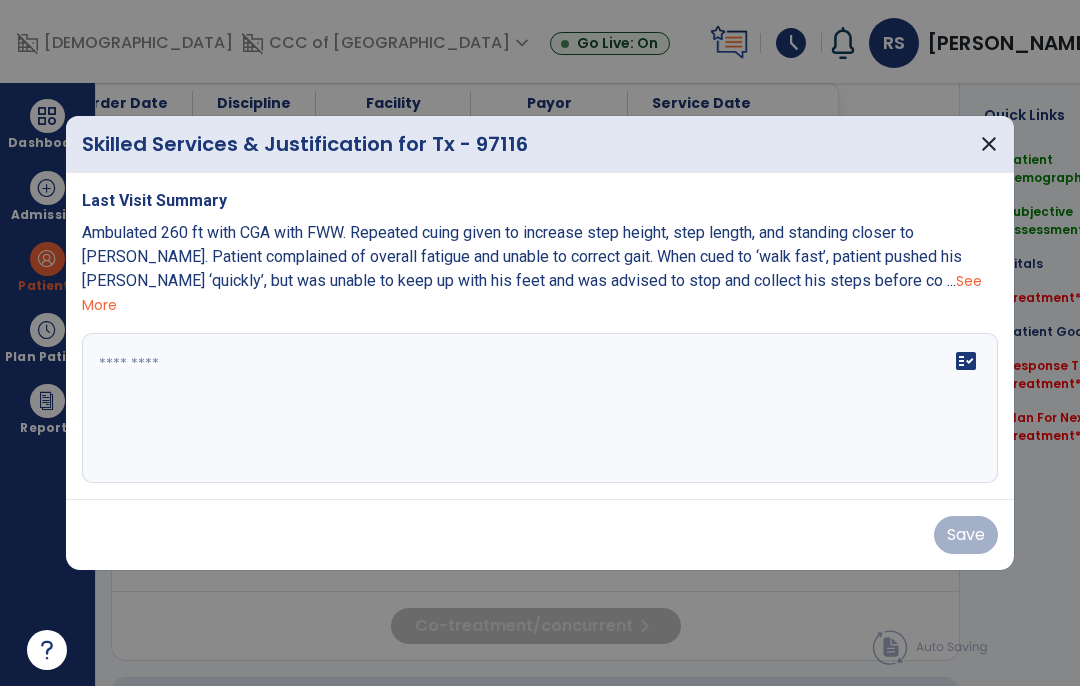 click on "fact_check" at bounding box center (540, 408) 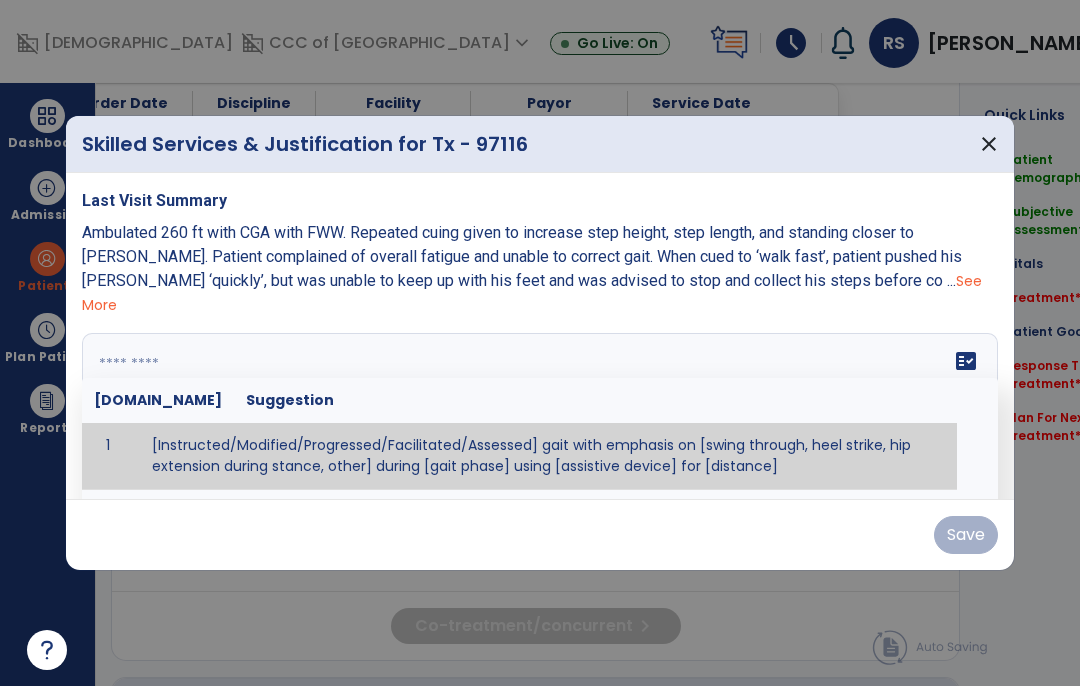 click at bounding box center [540, 408] 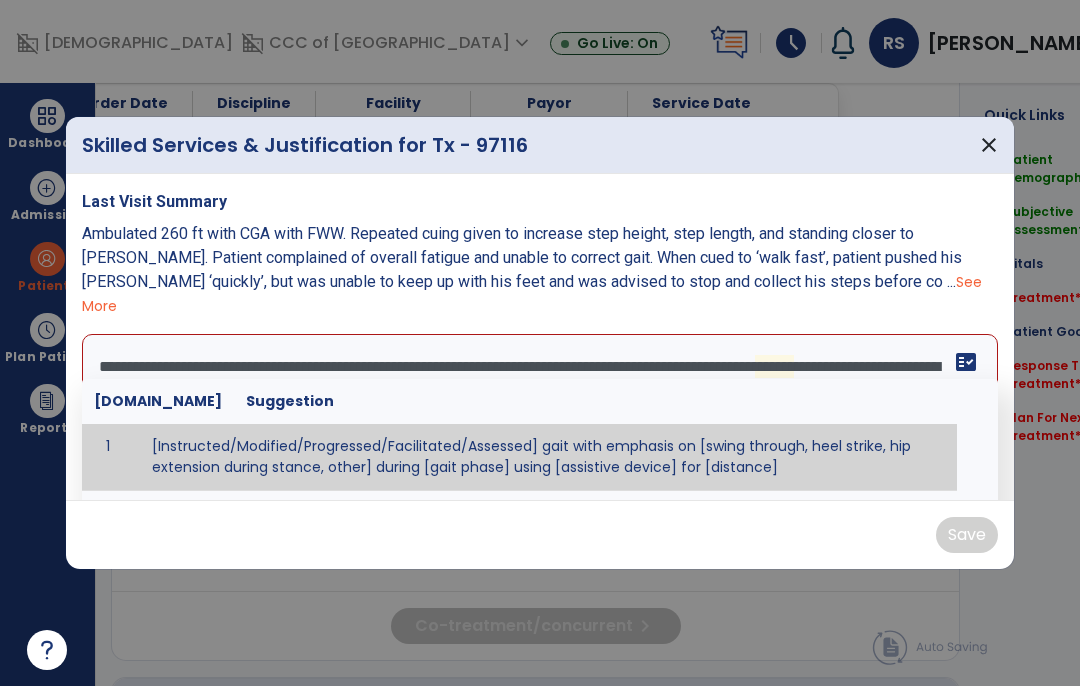 click on "**********" at bounding box center (540, 409) 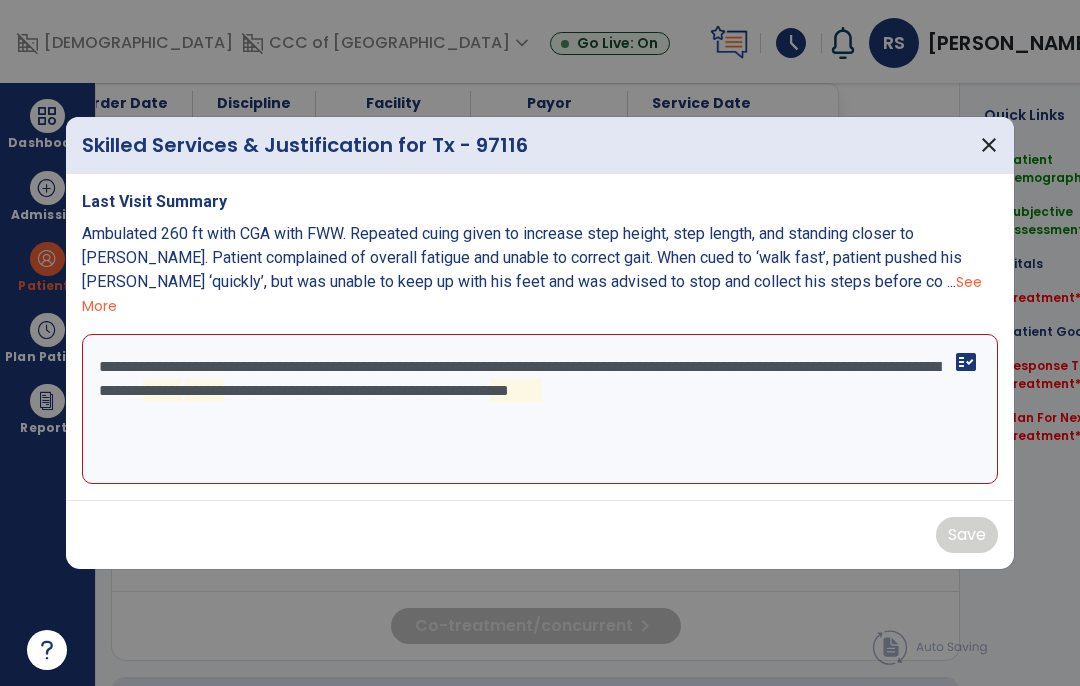 click on "**********" at bounding box center [540, 409] 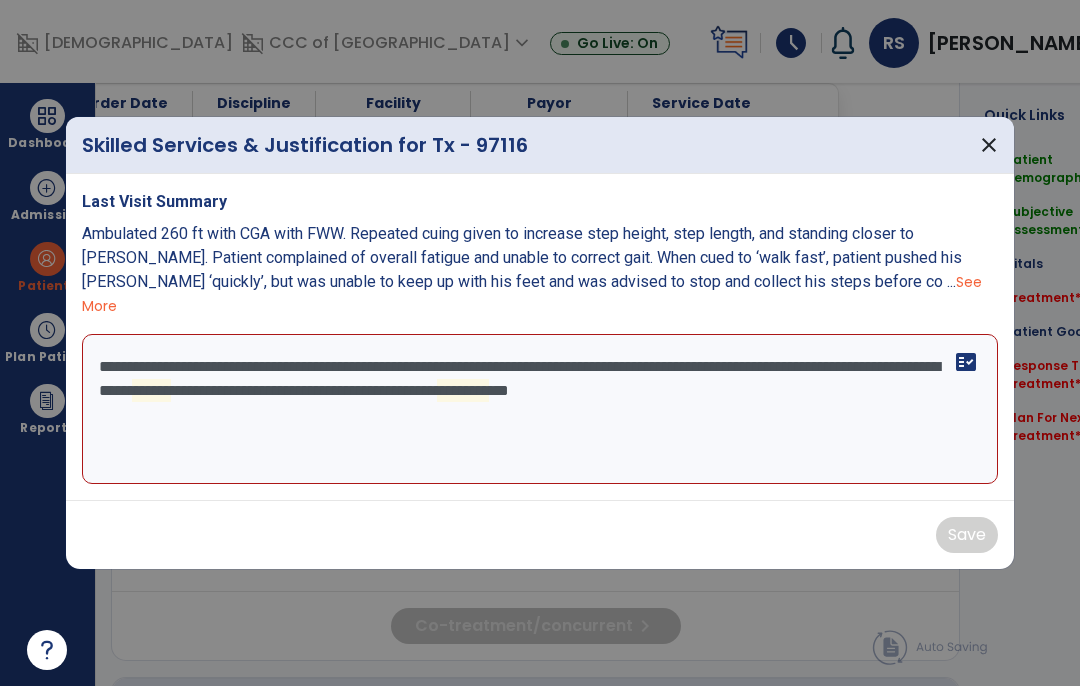 click on "**********" at bounding box center (540, 409) 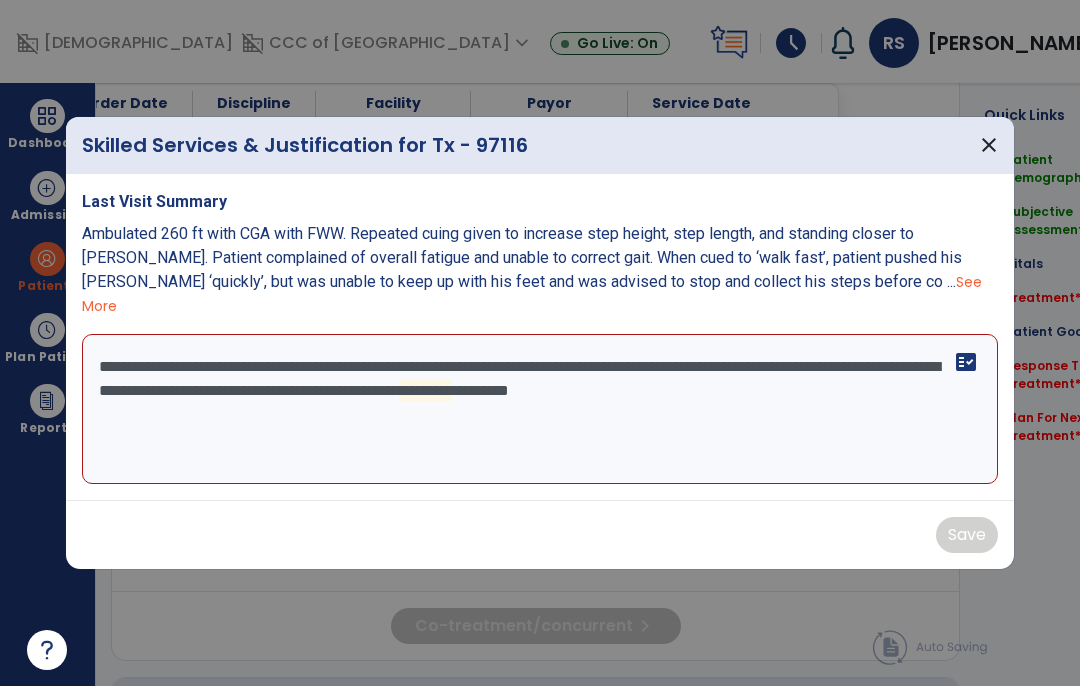 click on "**********" at bounding box center [540, 409] 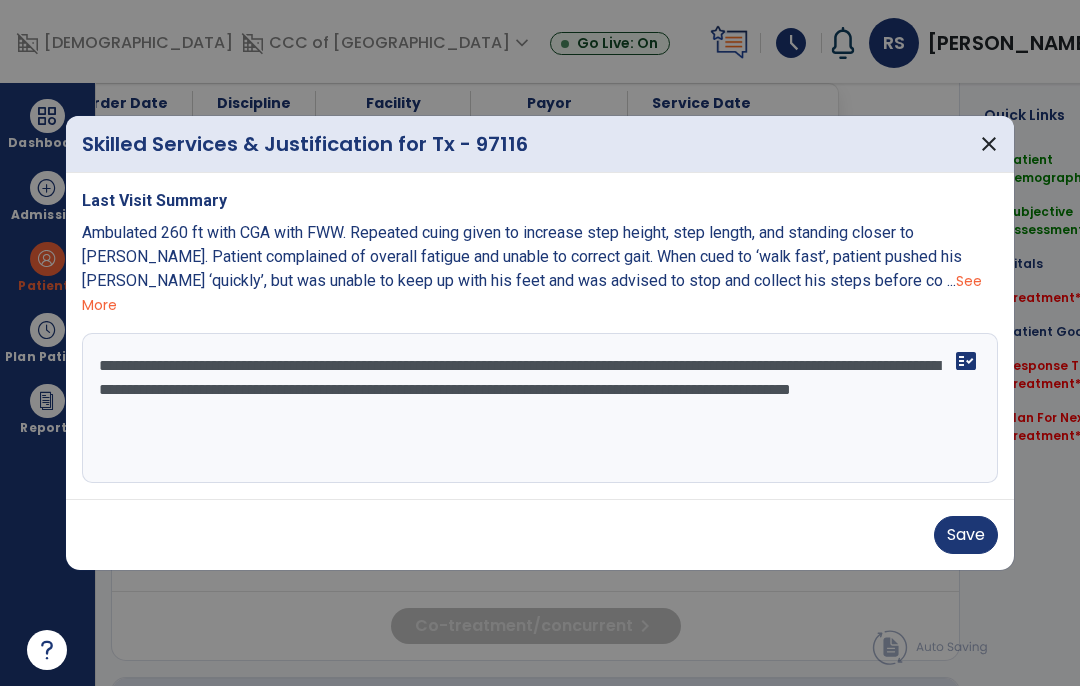 click on "**********" at bounding box center [540, 408] 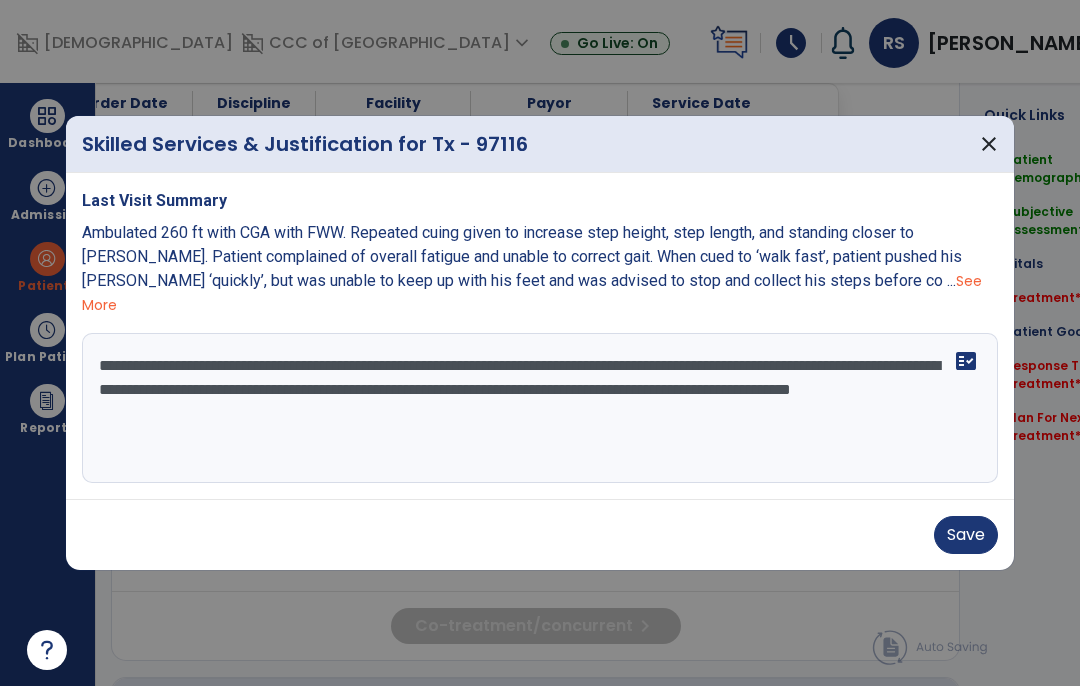 click on "**********" at bounding box center (540, 408) 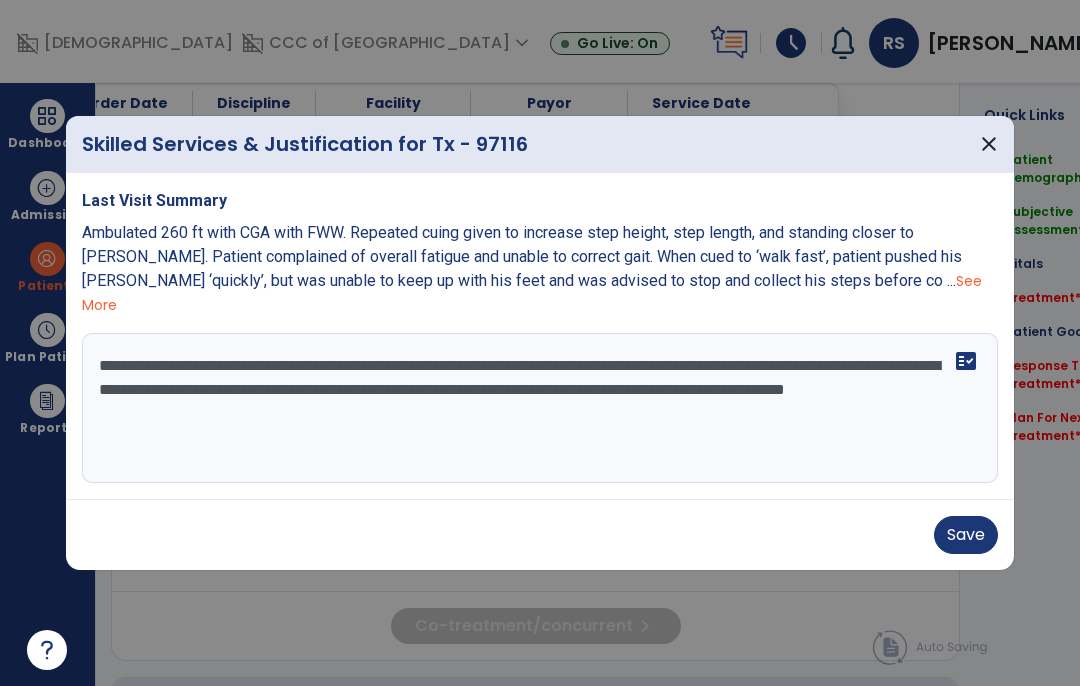 type on "**********" 